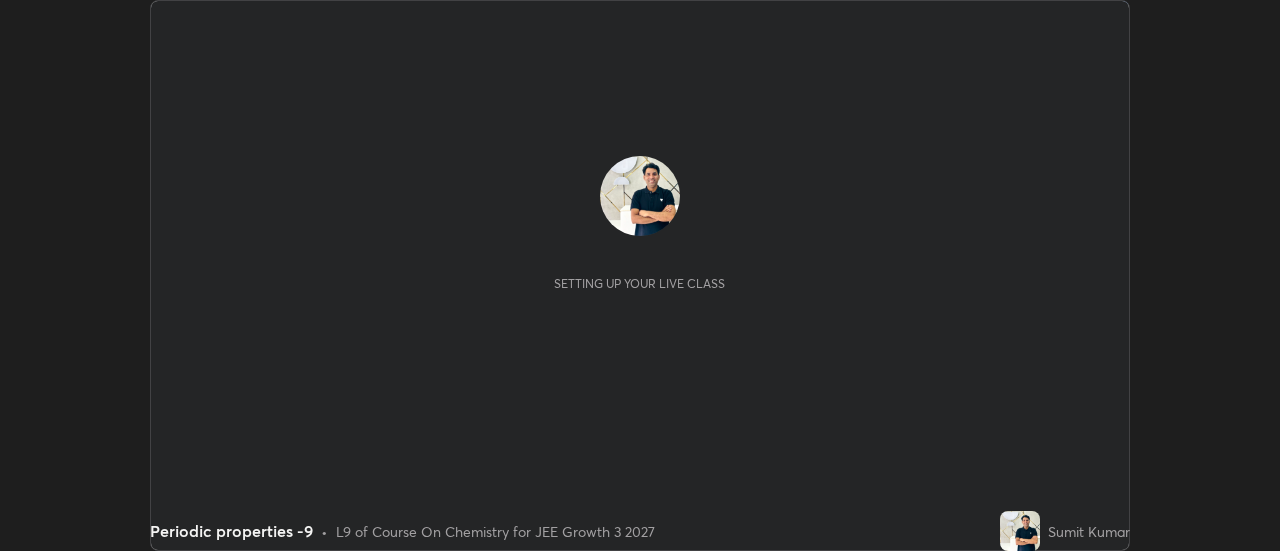 scroll, scrollTop: 0, scrollLeft: 0, axis: both 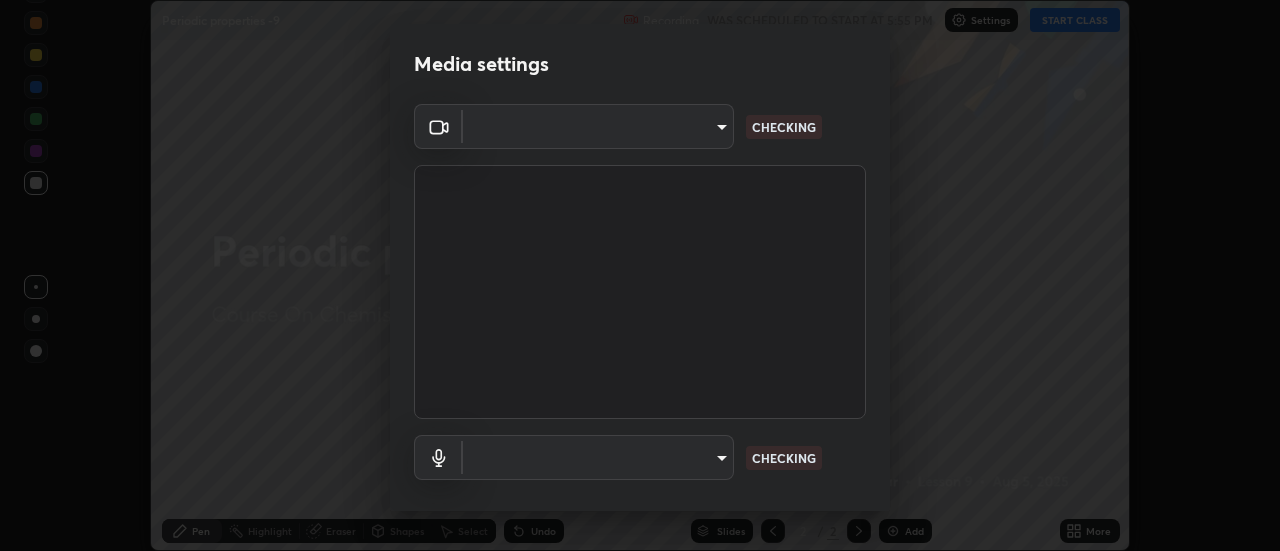 type on "1016c9670ba09e0da1ff6862f255b2c5b4dd1f04ff0e8715a66947f7e461f3c4" 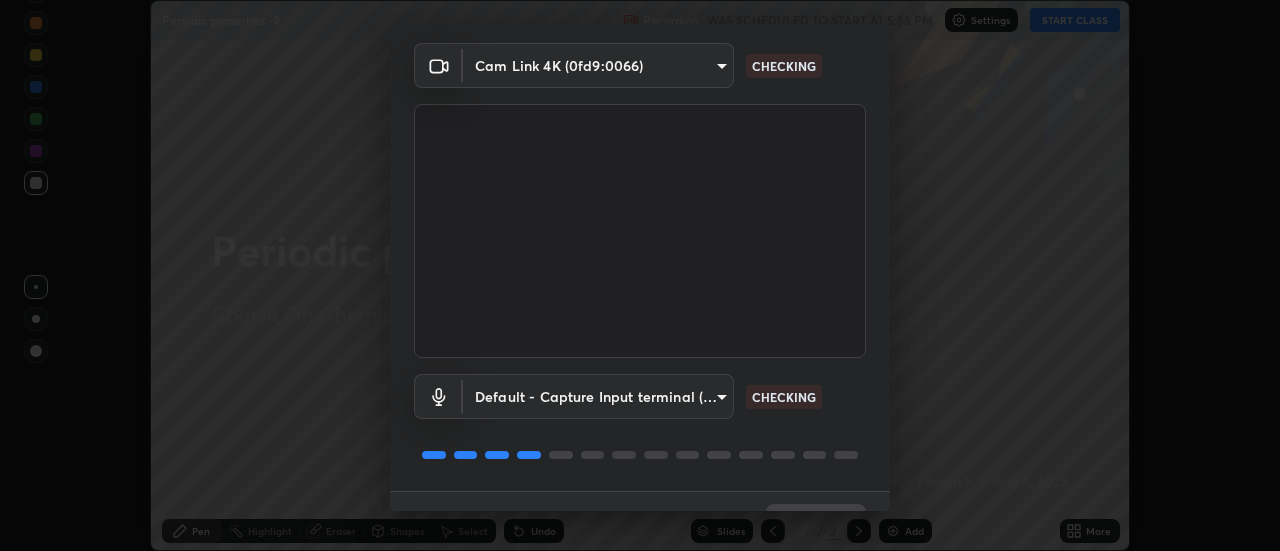scroll, scrollTop: 105, scrollLeft: 0, axis: vertical 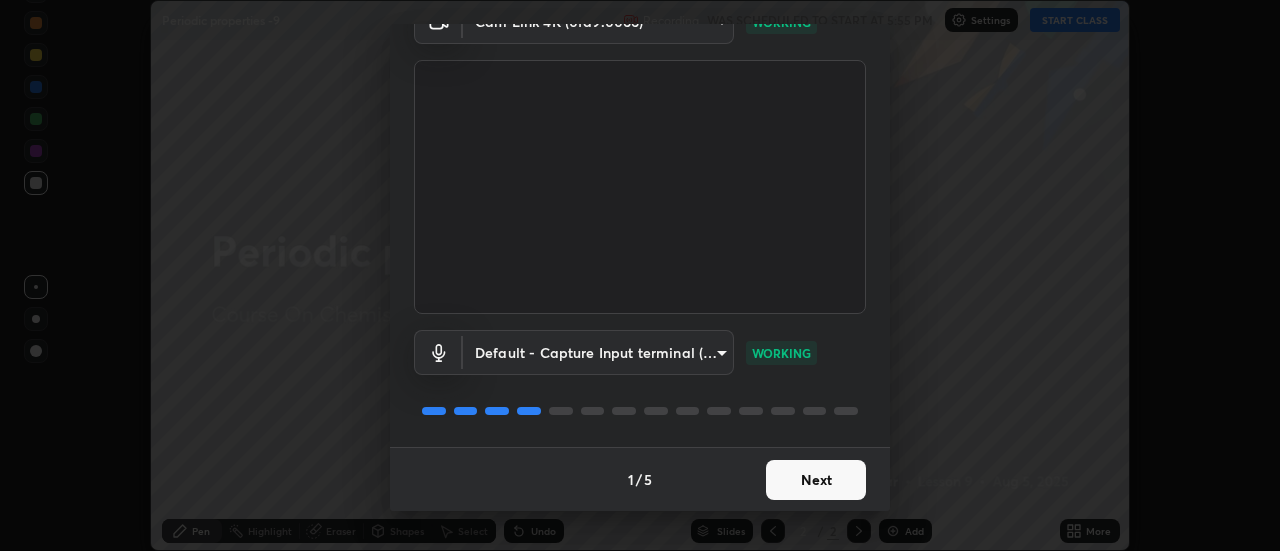 click on "Next" at bounding box center (816, 480) 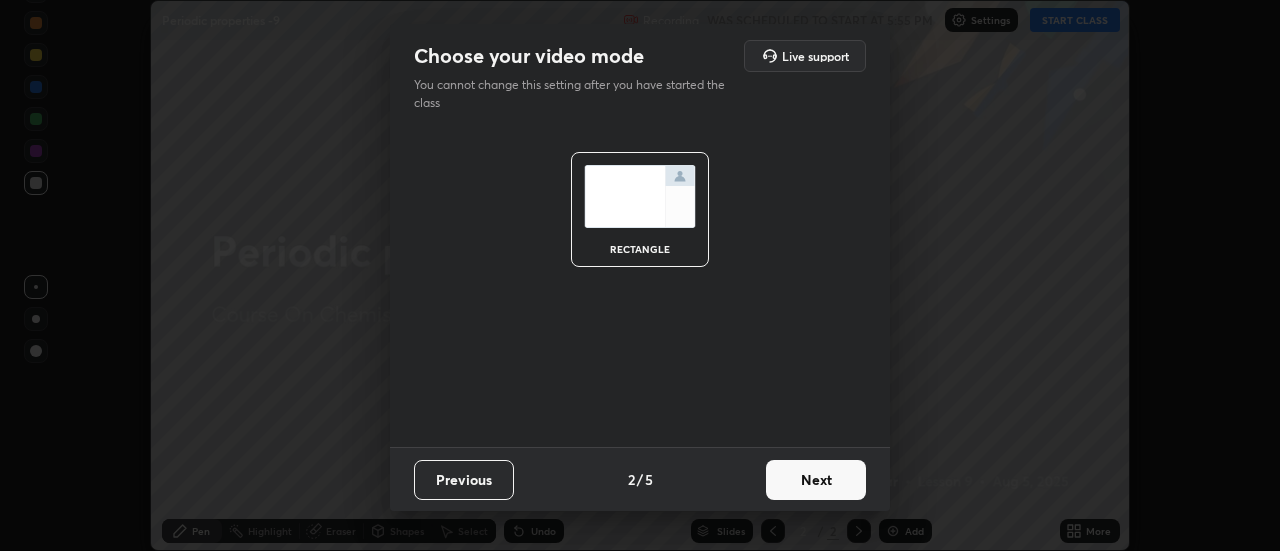 click on "Next" at bounding box center (816, 480) 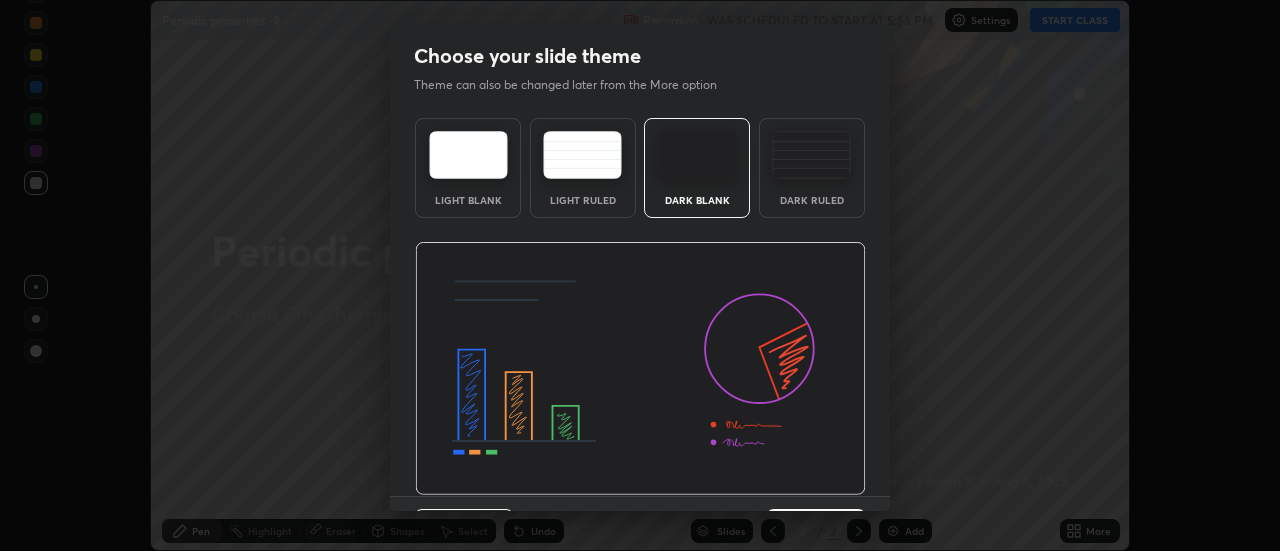 scroll, scrollTop: 49, scrollLeft: 0, axis: vertical 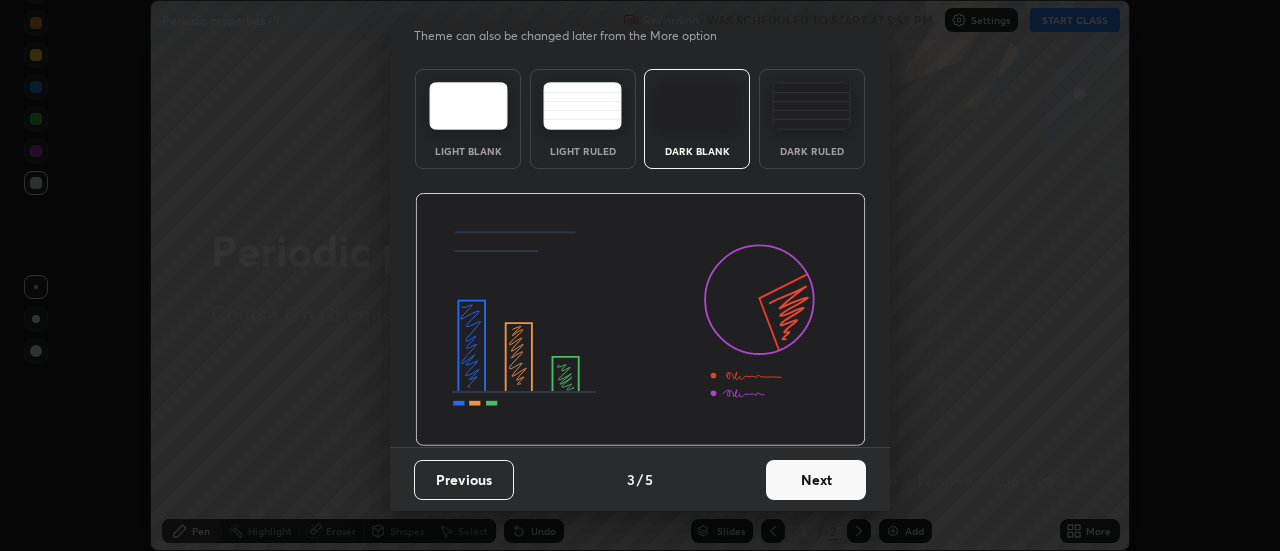 click on "Next" at bounding box center [816, 480] 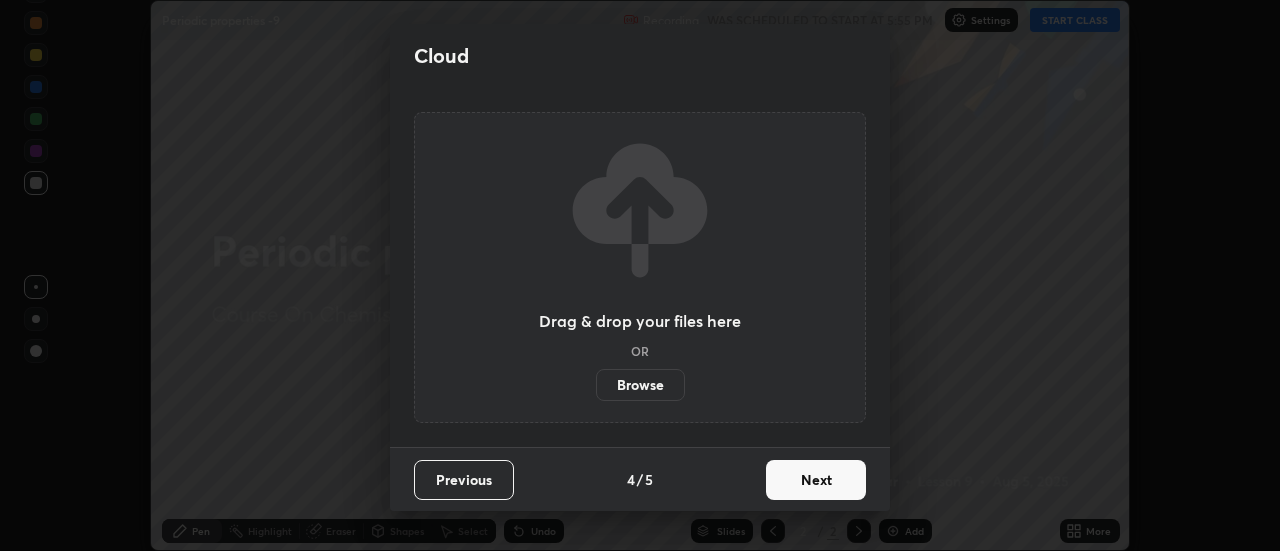 scroll, scrollTop: 0, scrollLeft: 0, axis: both 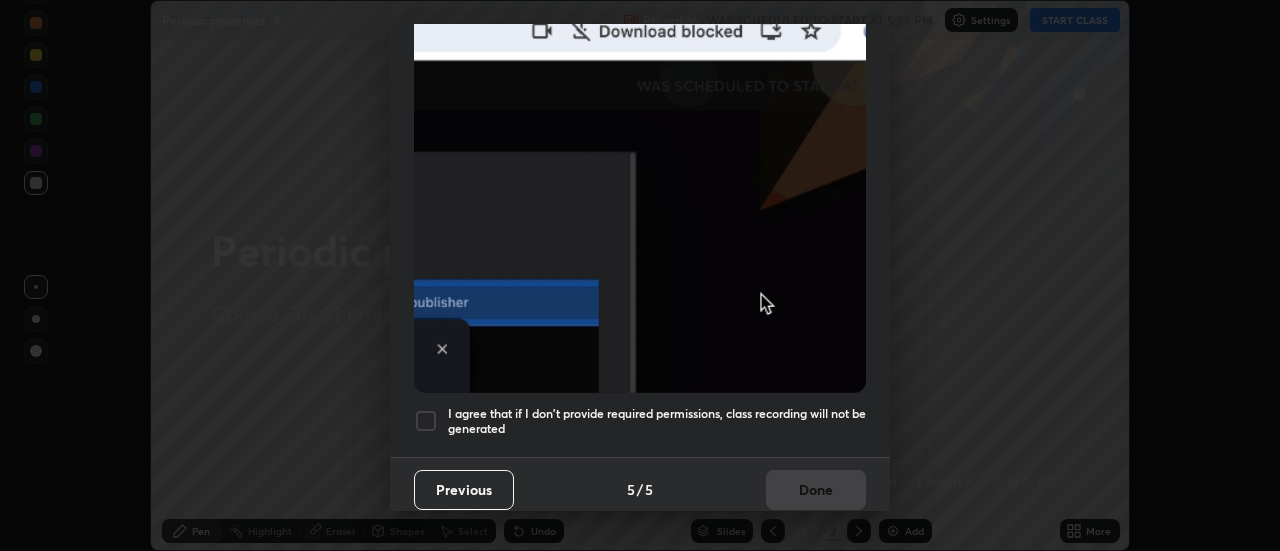 click on "I agree that if I don't provide required permissions, class recording will not be generated" at bounding box center (657, 421) 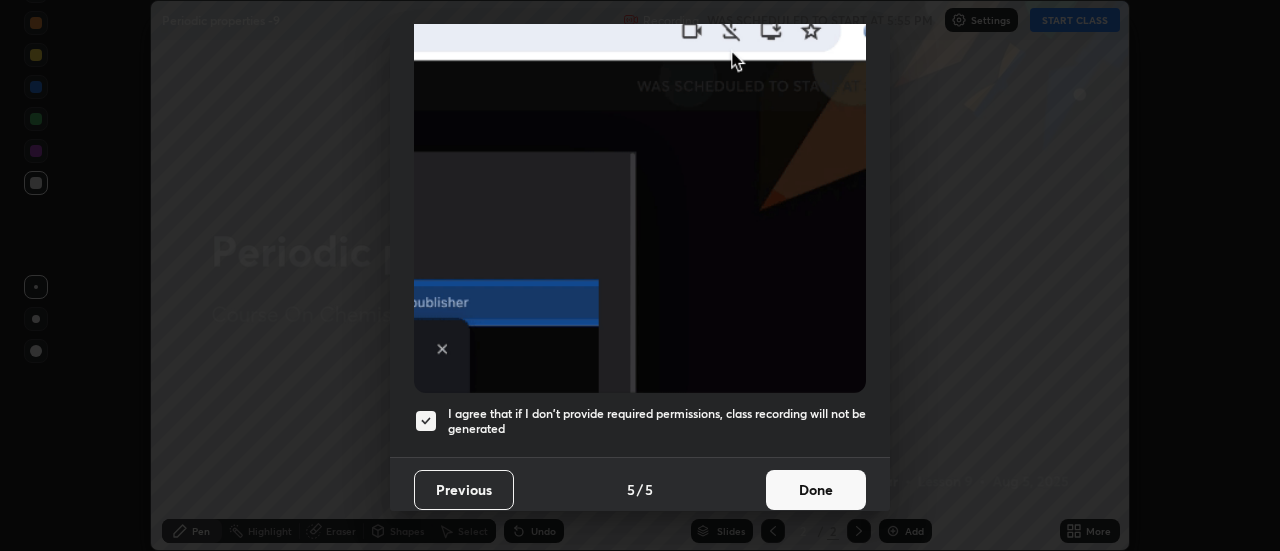 click on "Done" at bounding box center (816, 490) 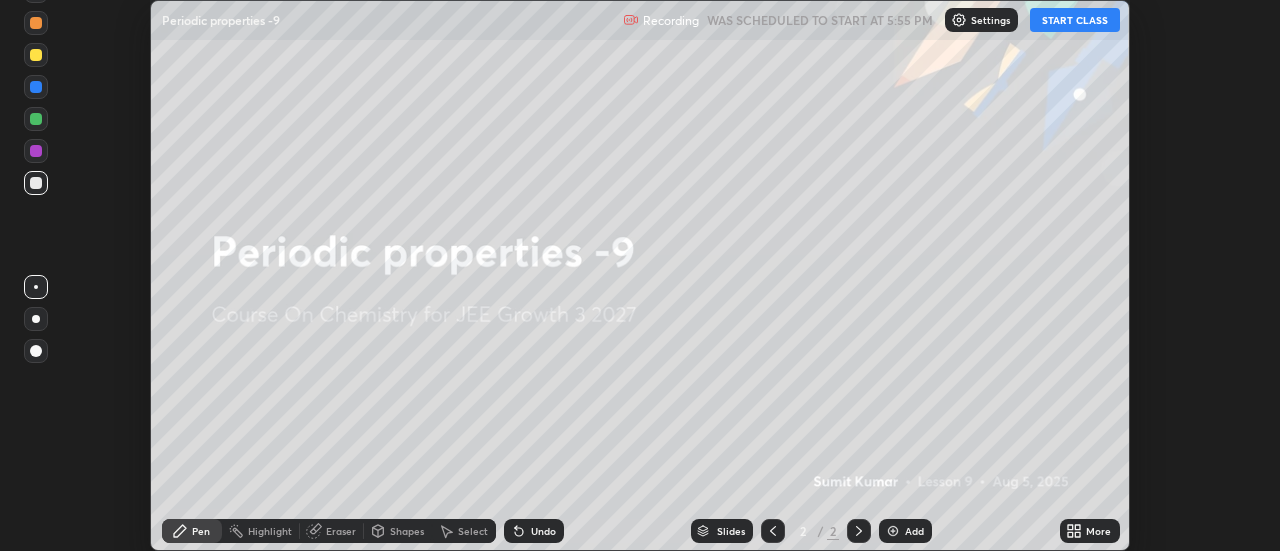 click 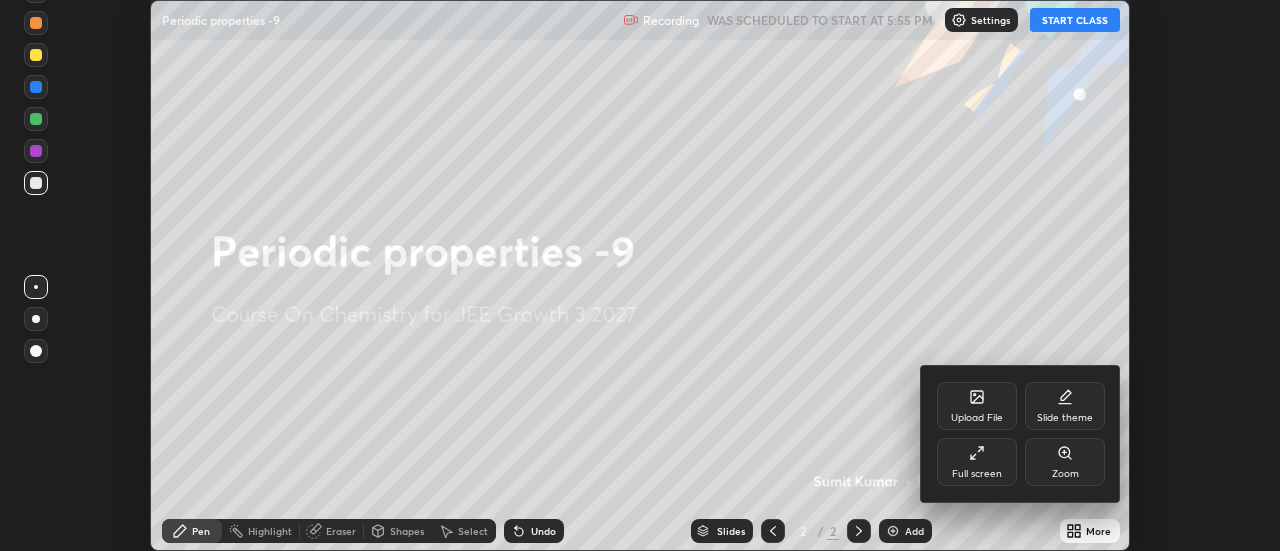 click on "Full screen" at bounding box center [977, 462] 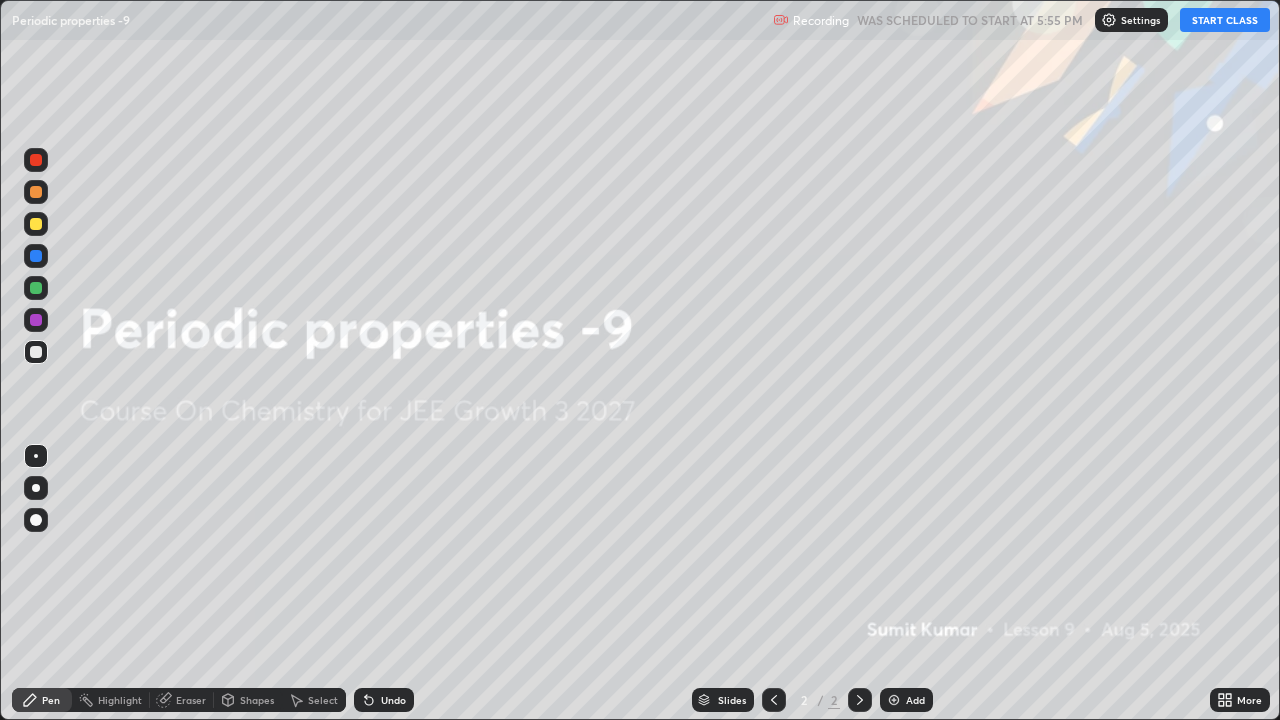 scroll, scrollTop: 99280, scrollLeft: 98720, axis: both 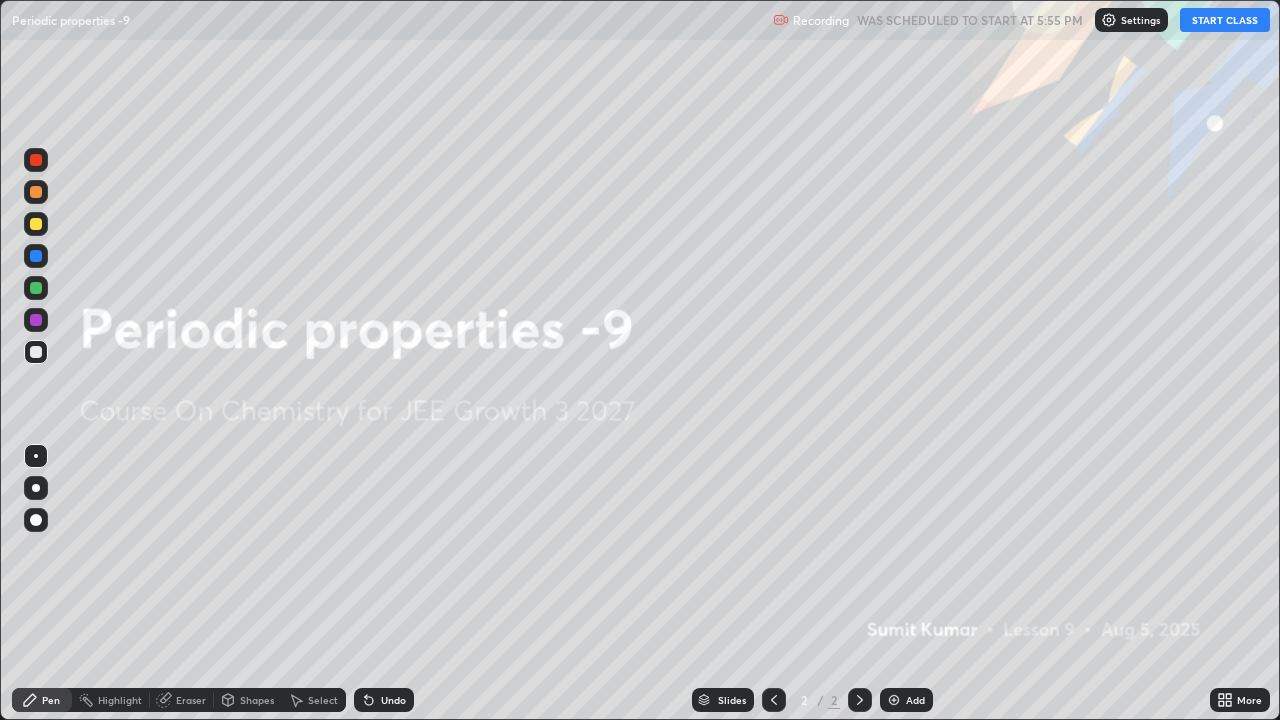click at bounding box center [894, 700] 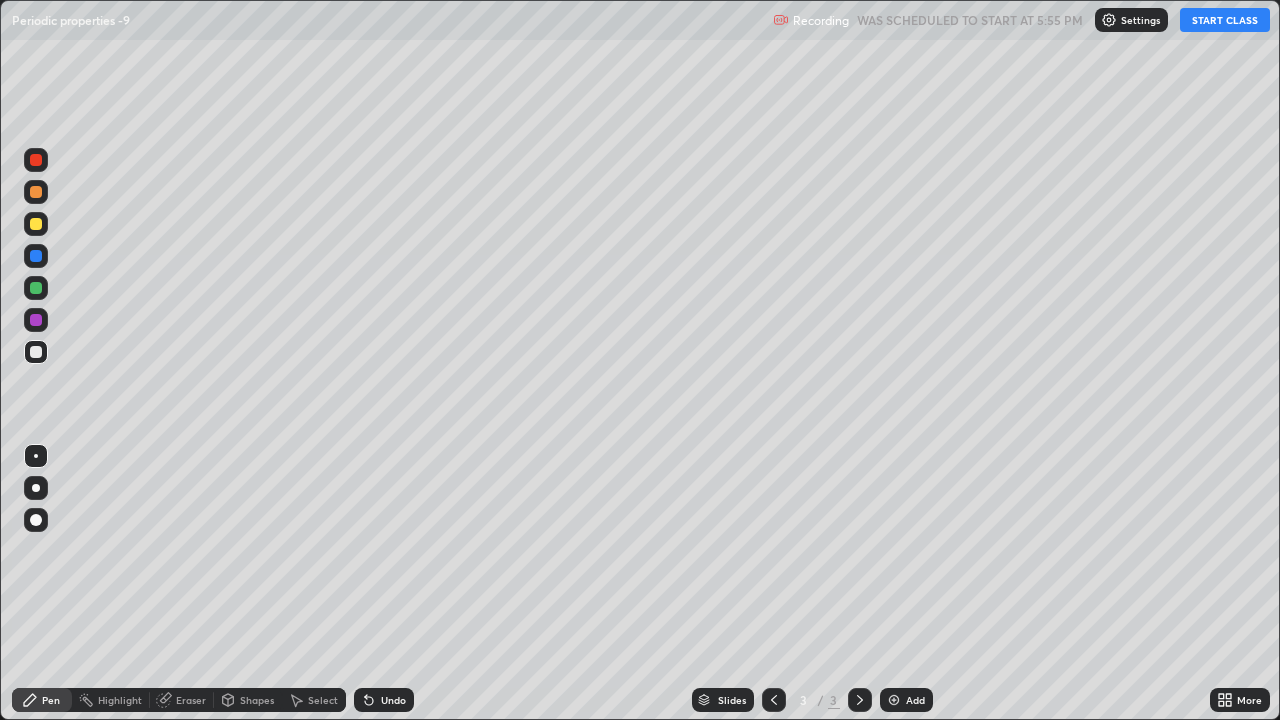 click on "START CLASS" at bounding box center [1225, 20] 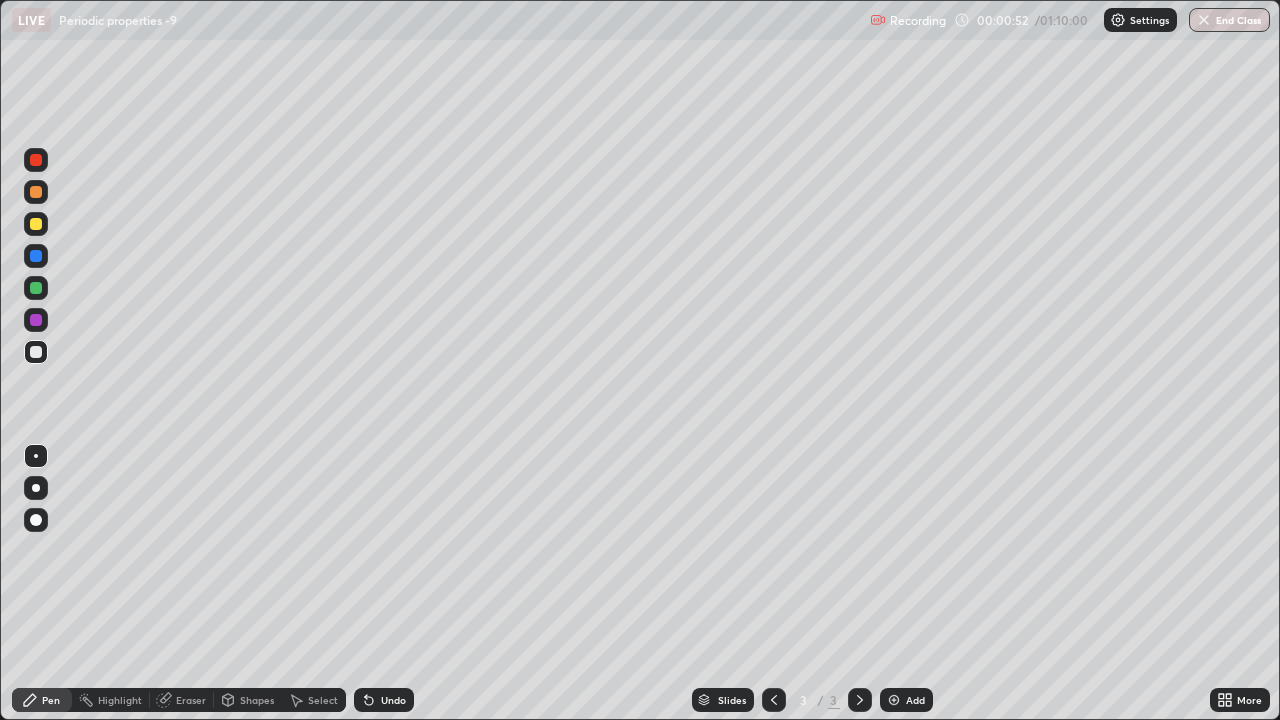 click at bounding box center [36, 488] 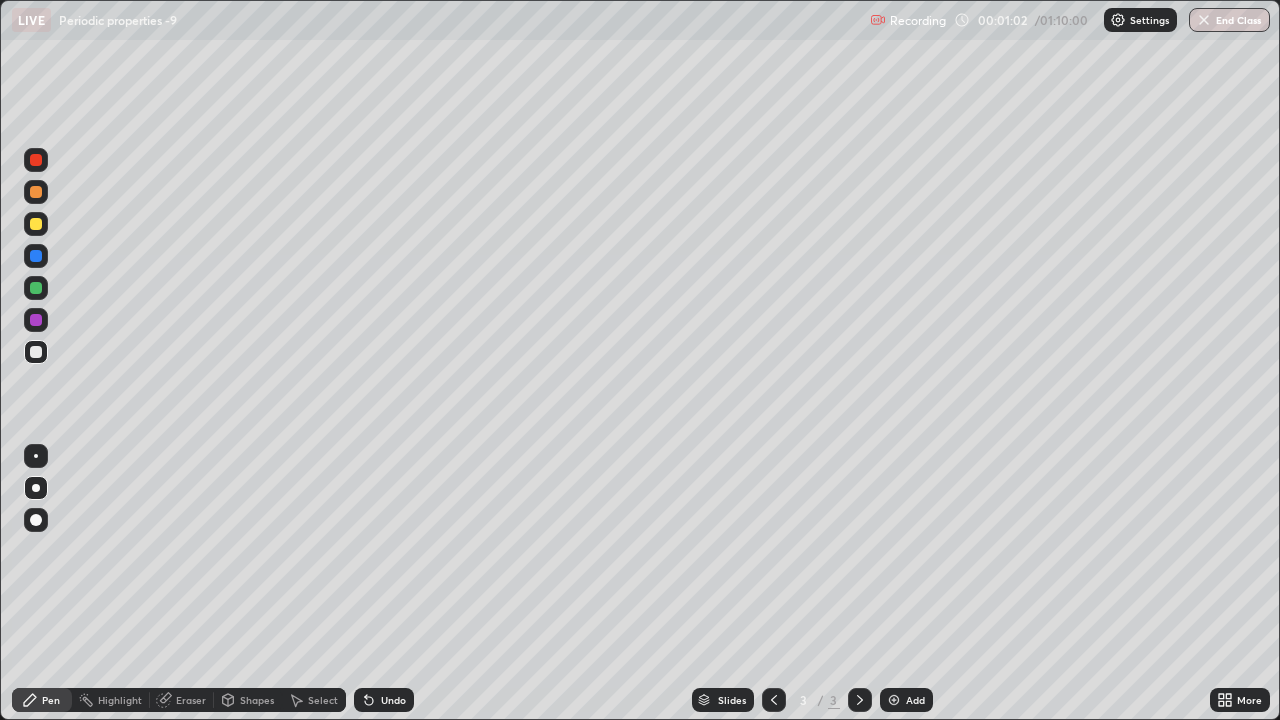 click on "Undo" at bounding box center (384, 700) 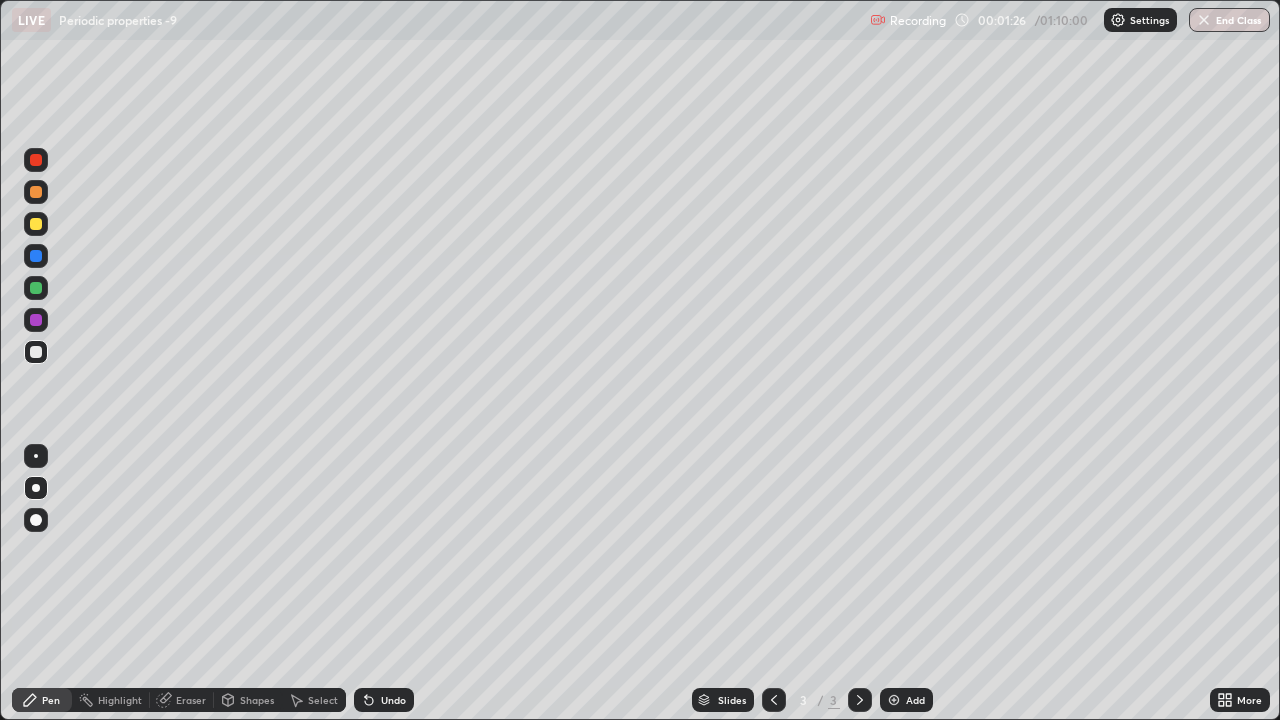 click 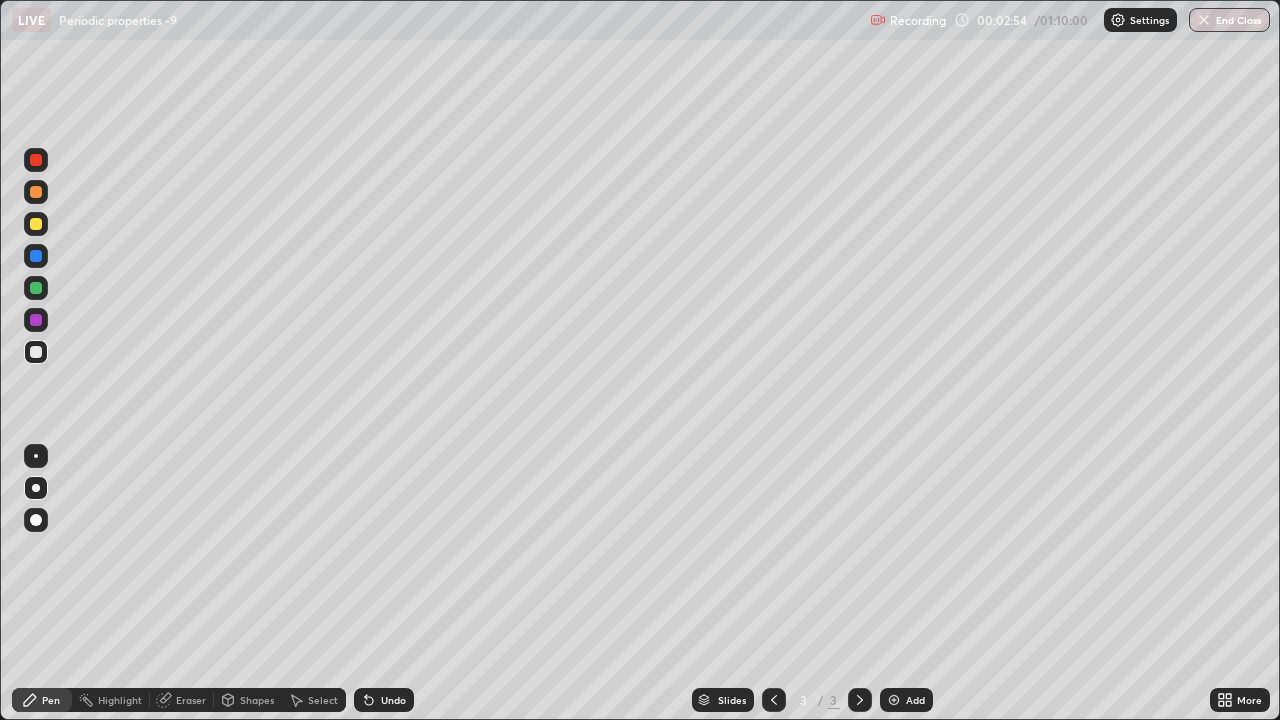 click at bounding box center (894, 700) 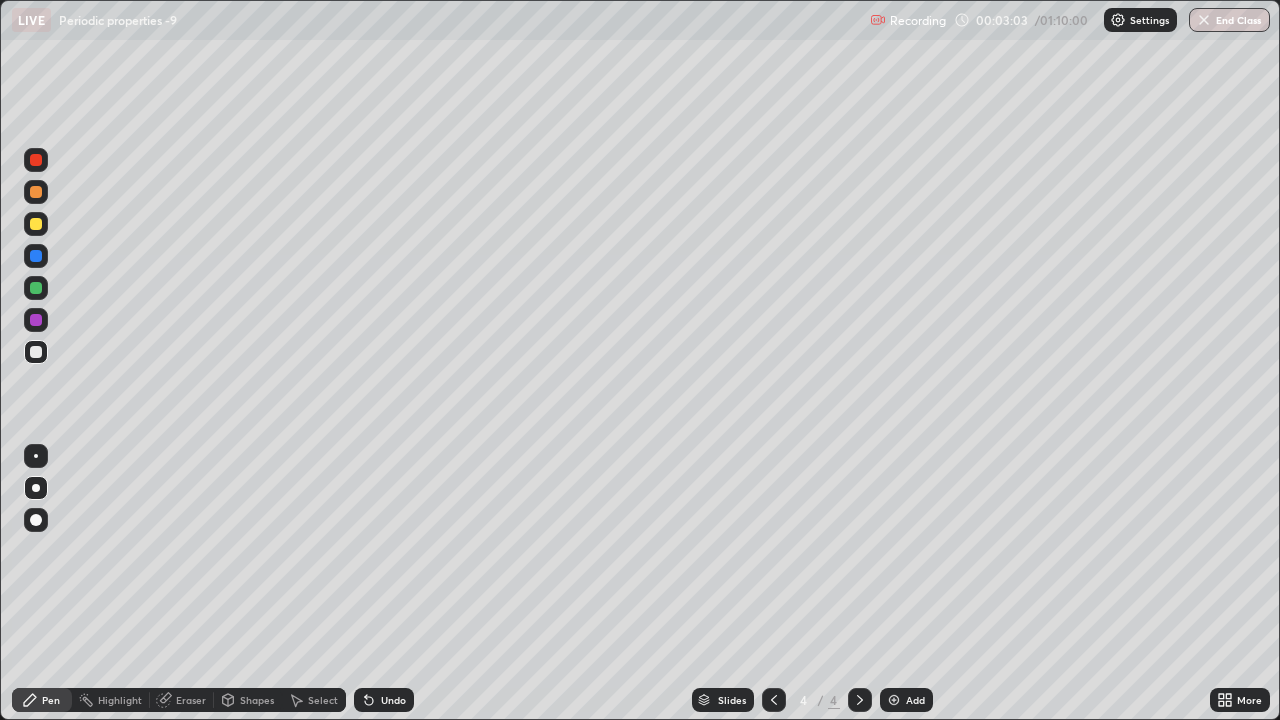 click 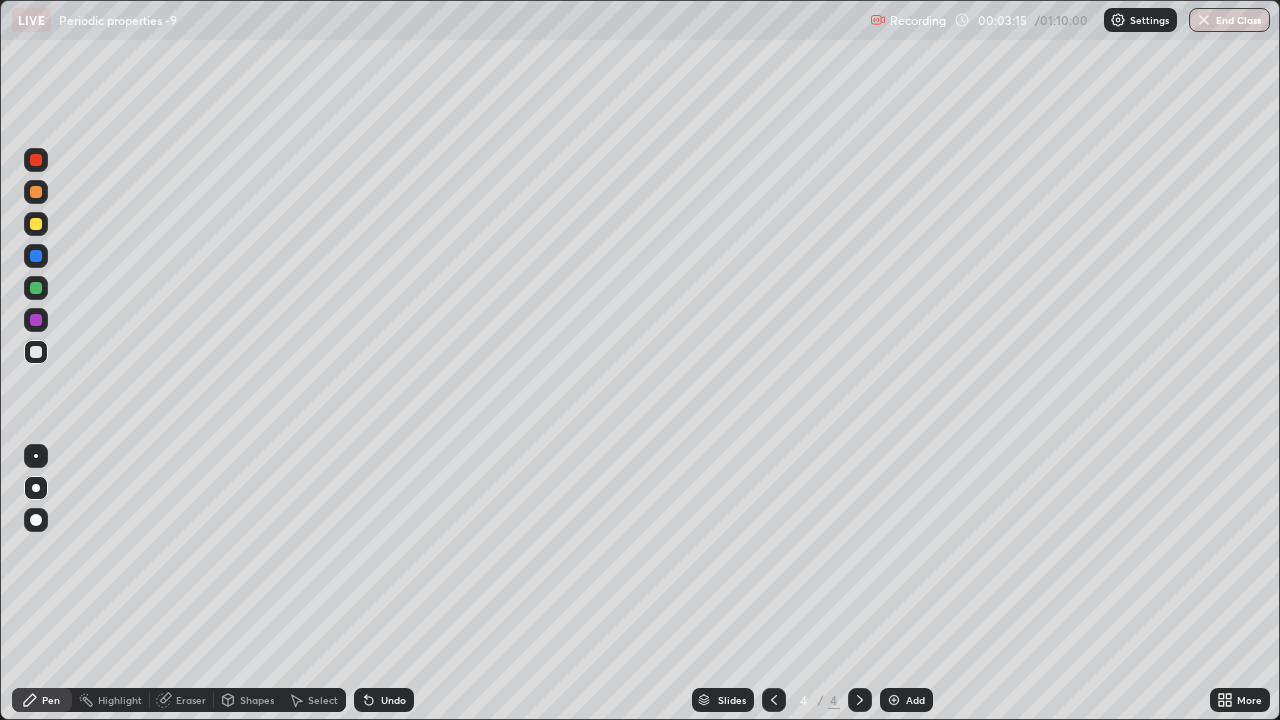 click 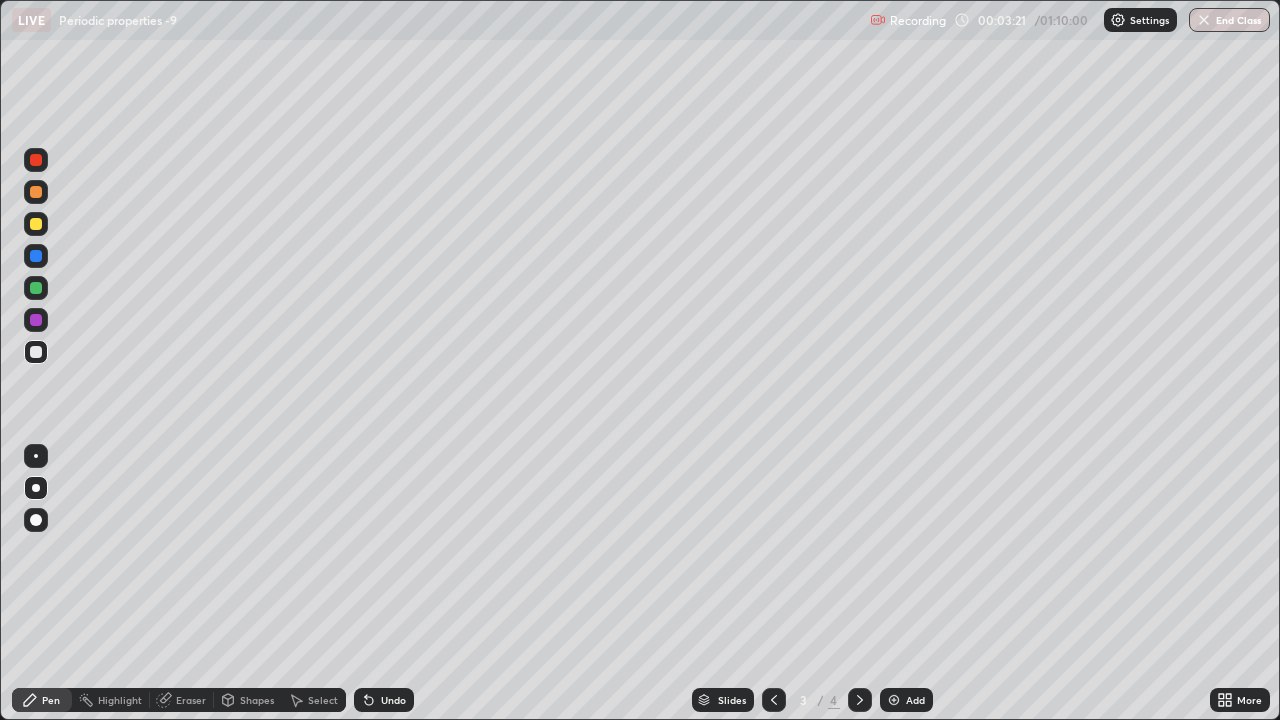 click 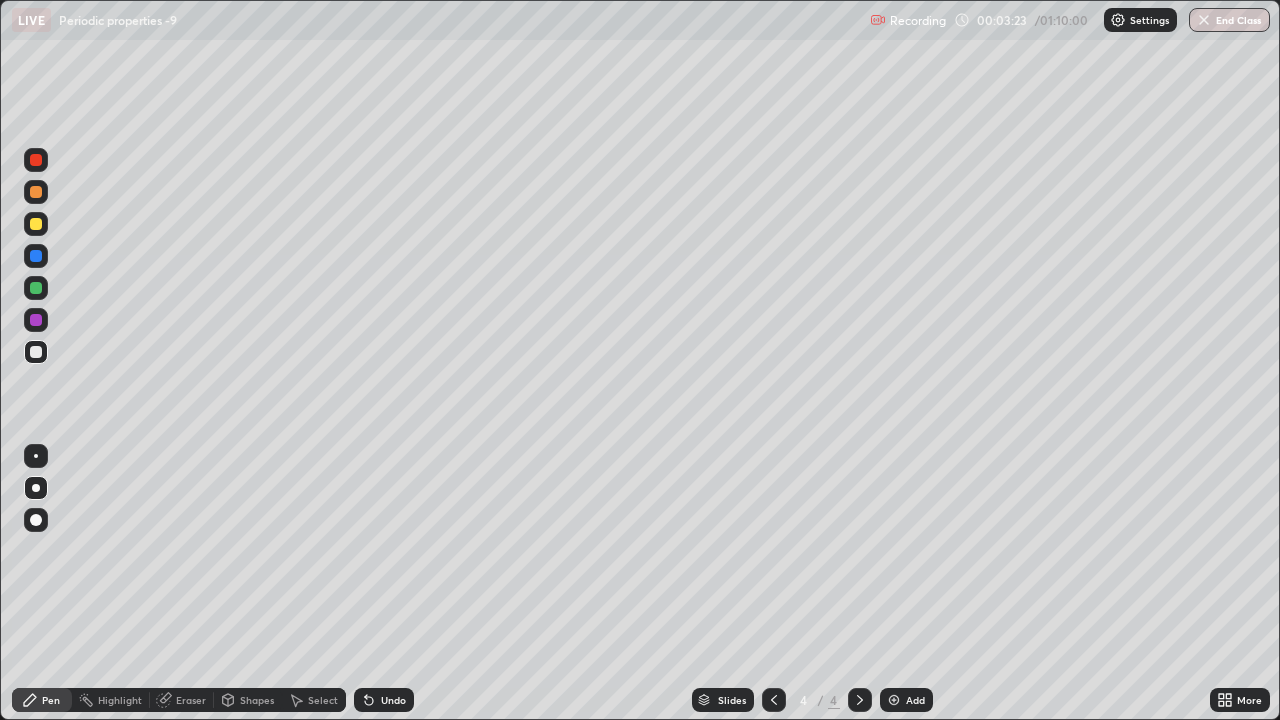 click 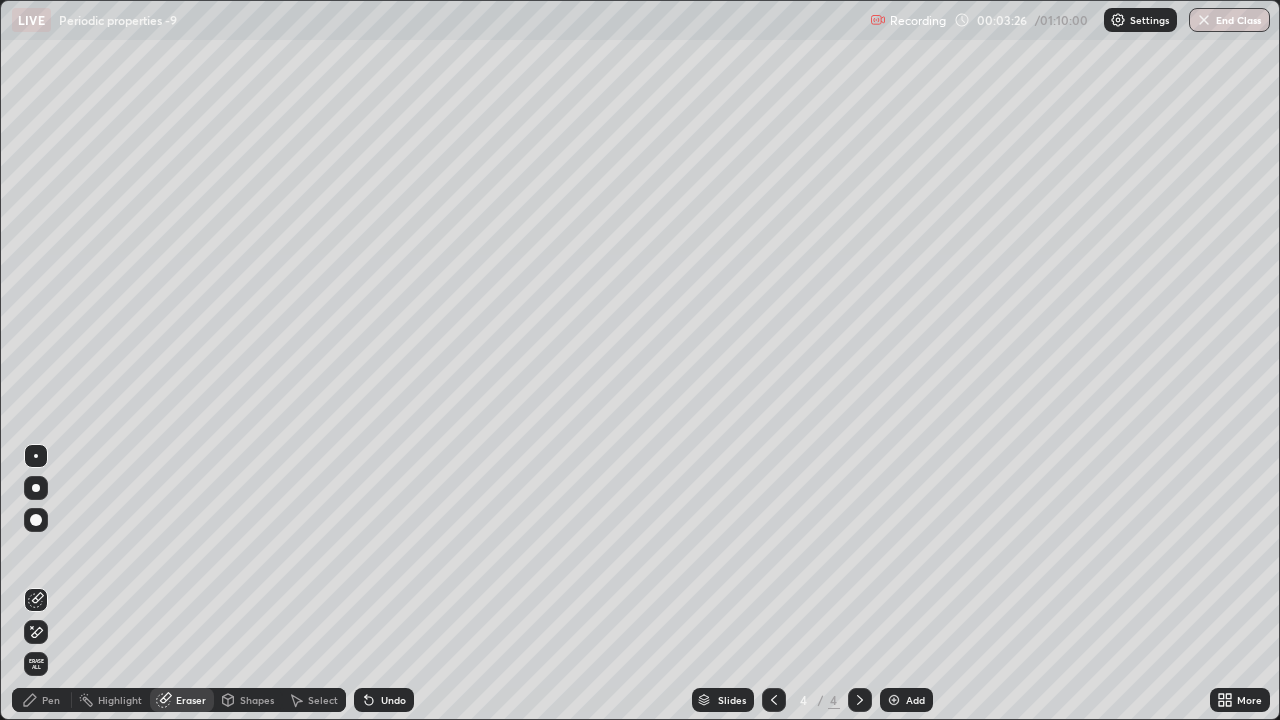 click on "Pen" at bounding box center (51, 700) 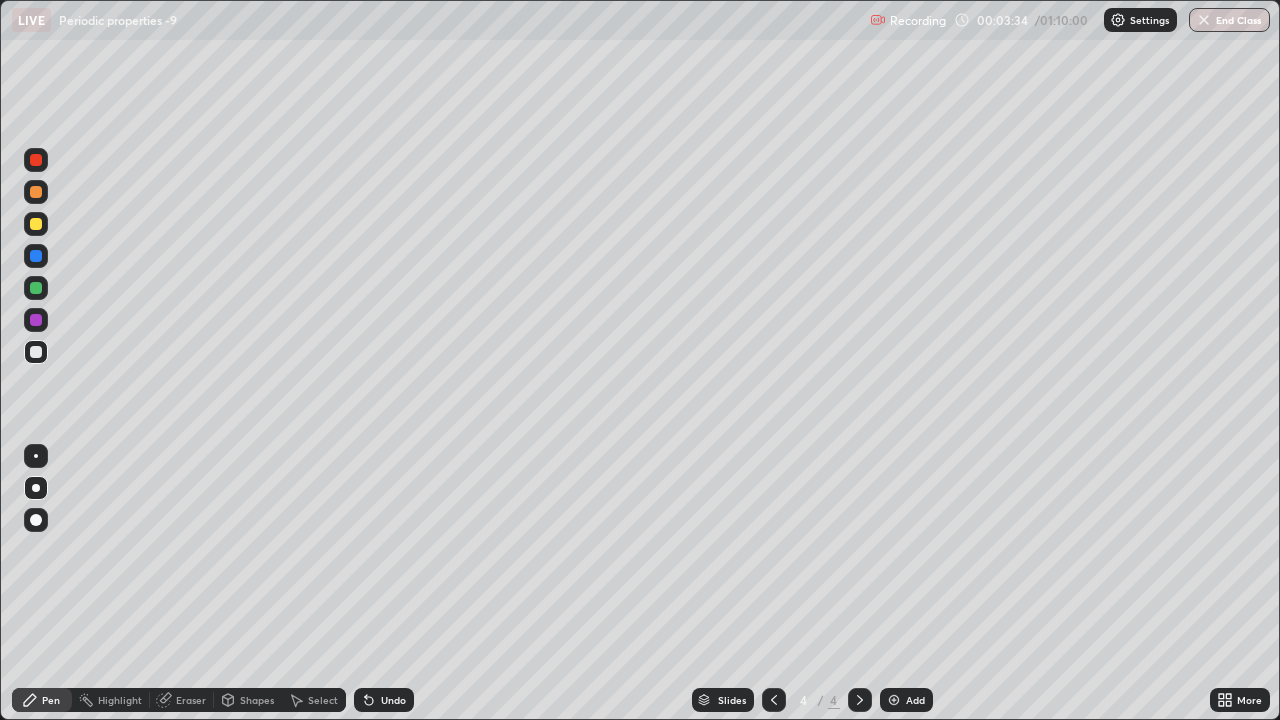 click 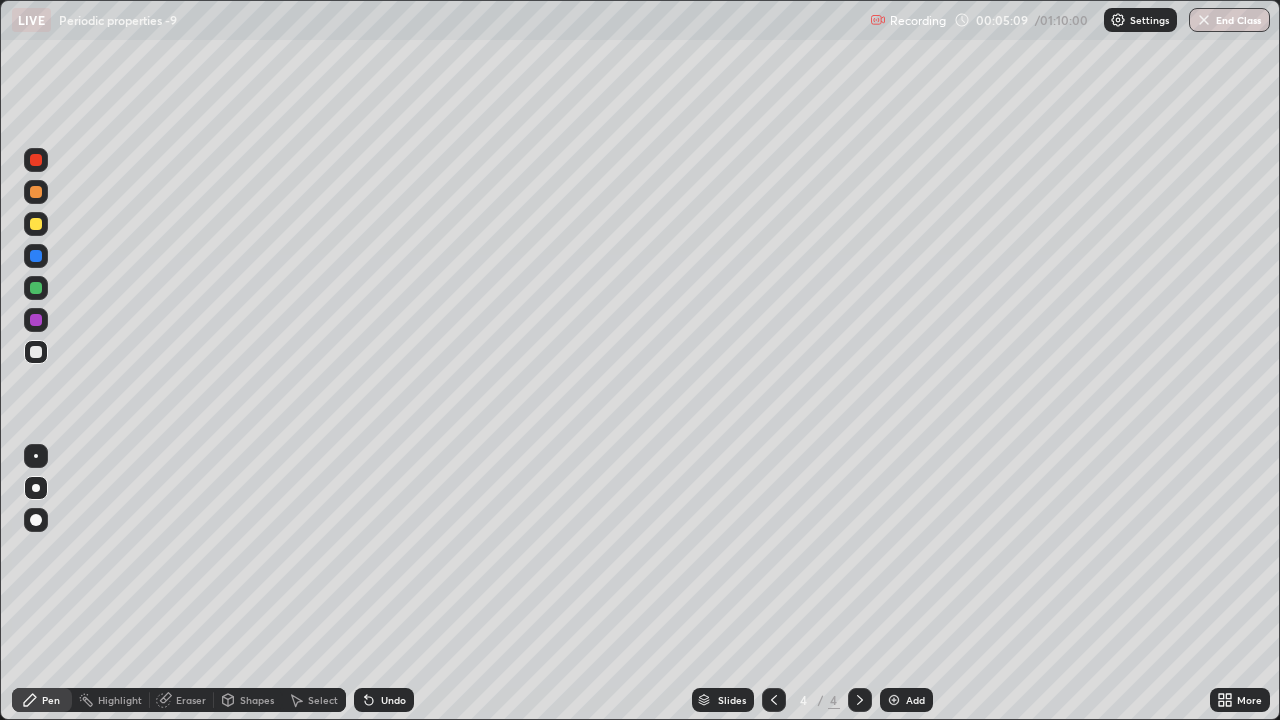 click at bounding box center [894, 700] 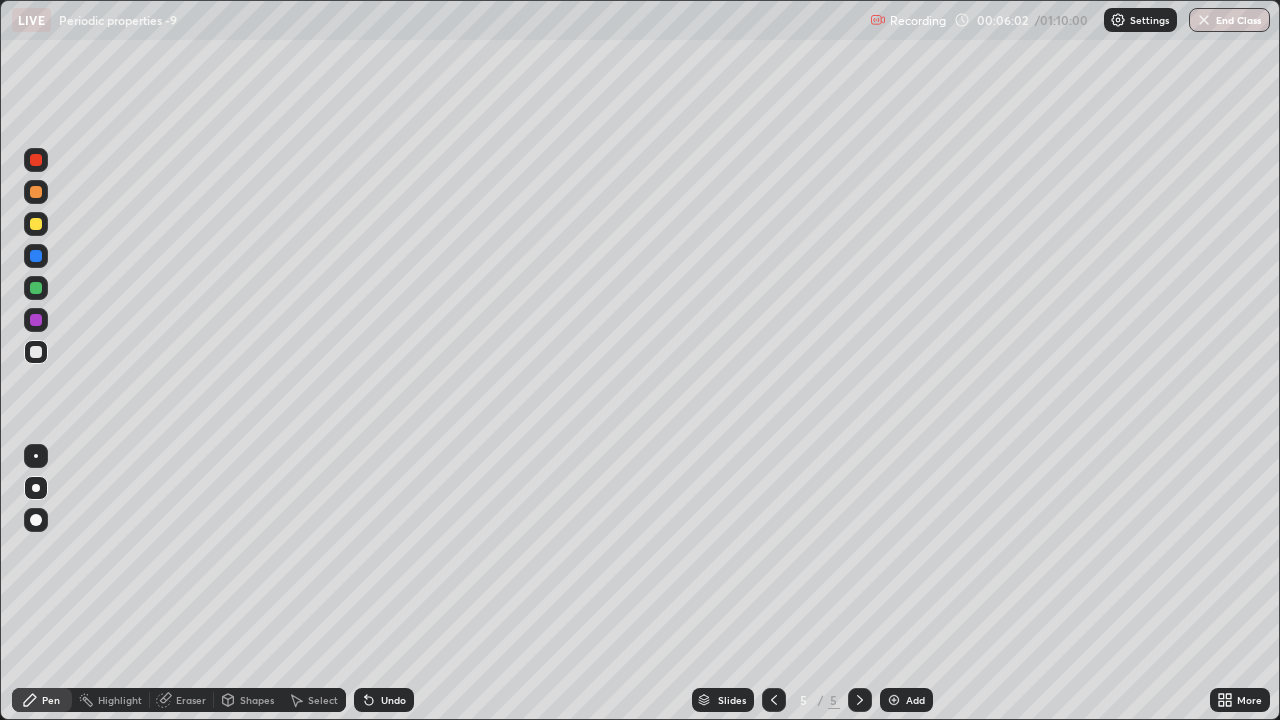 click on "Undo" at bounding box center (384, 700) 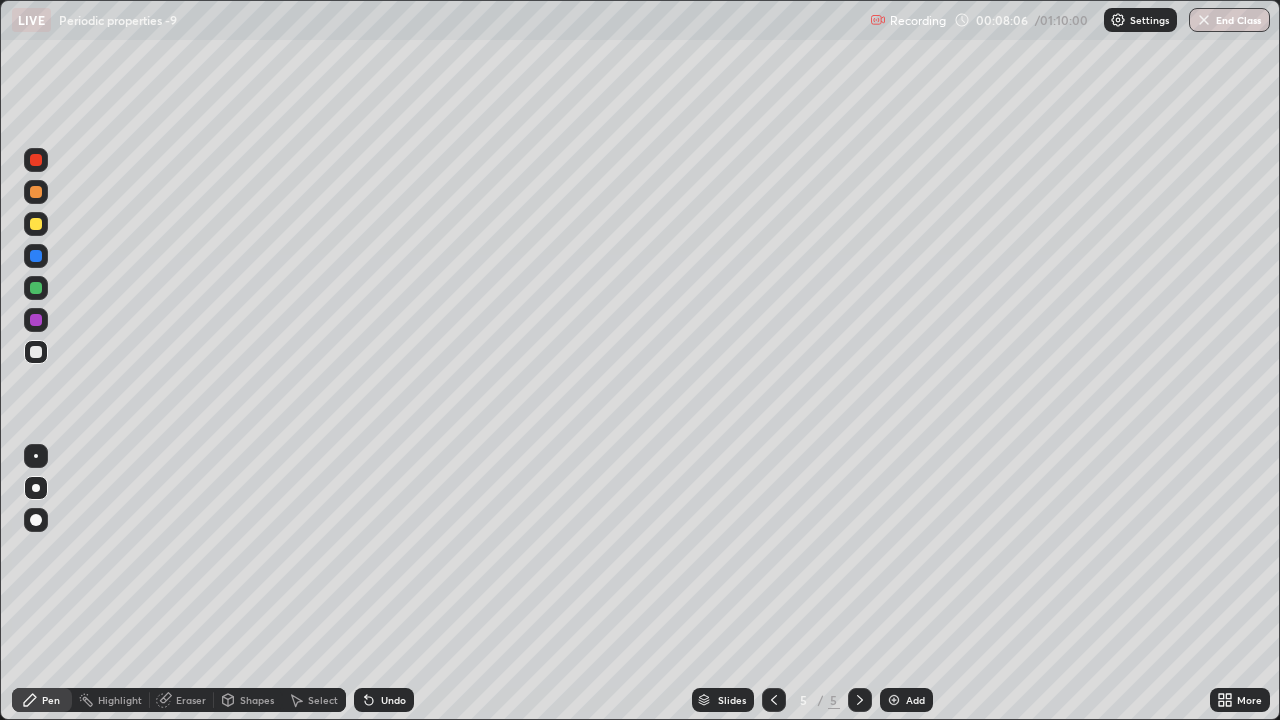 click on "Undo" at bounding box center (393, 700) 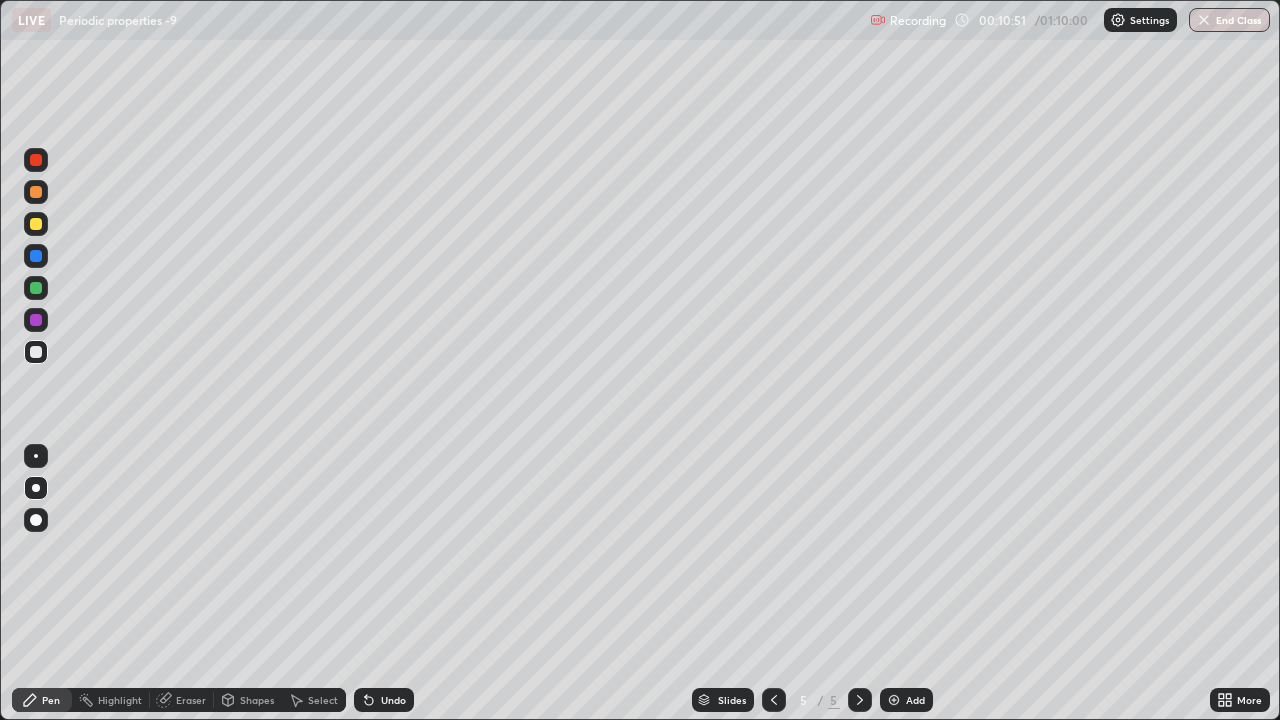 click at bounding box center [894, 700] 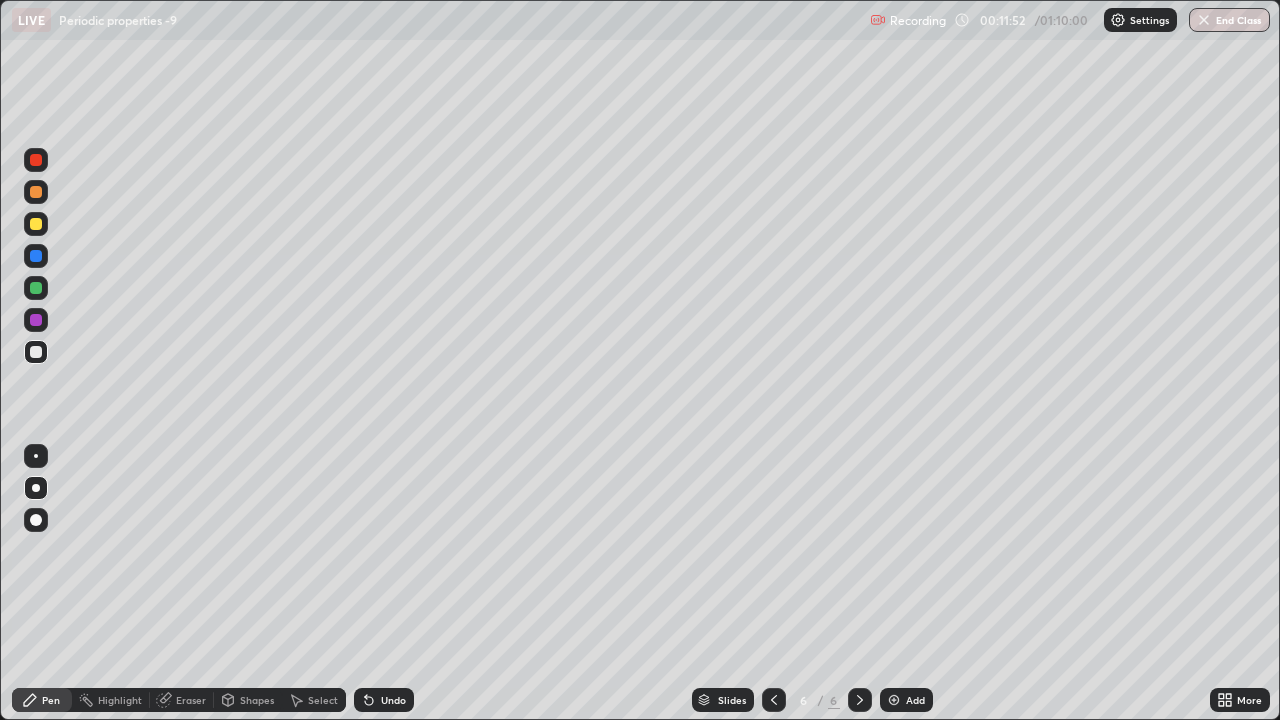 click 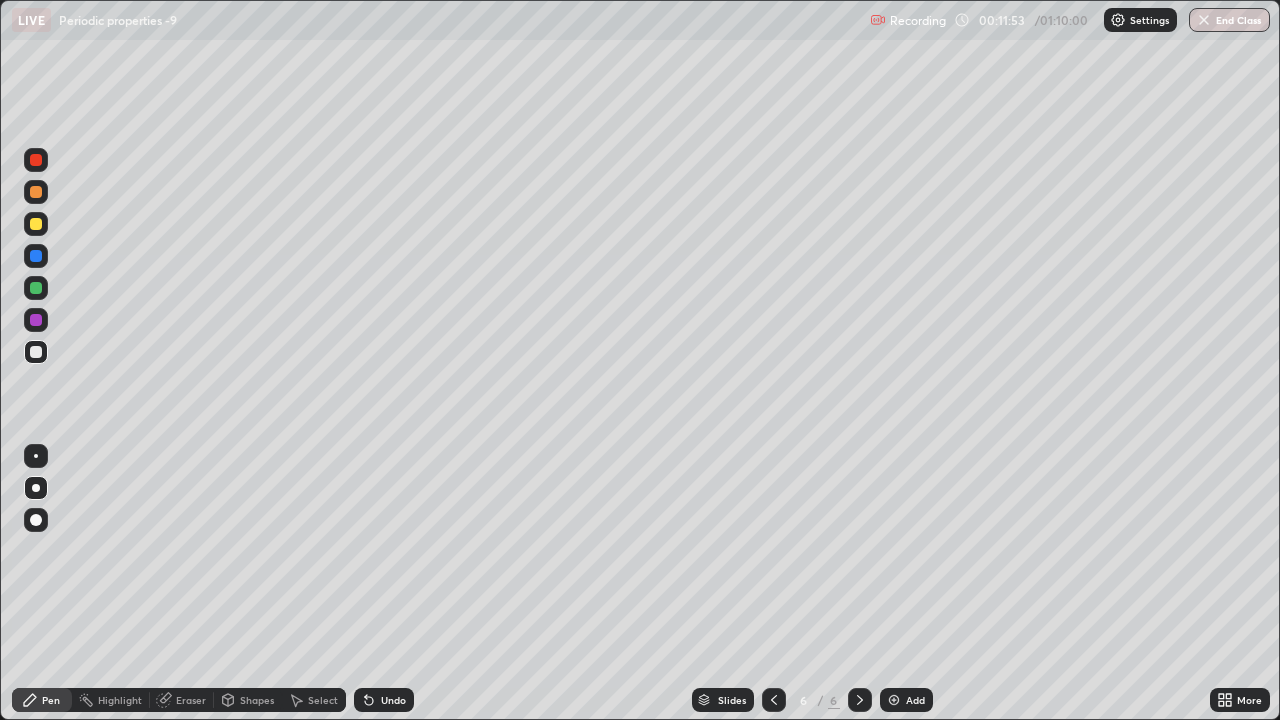 click 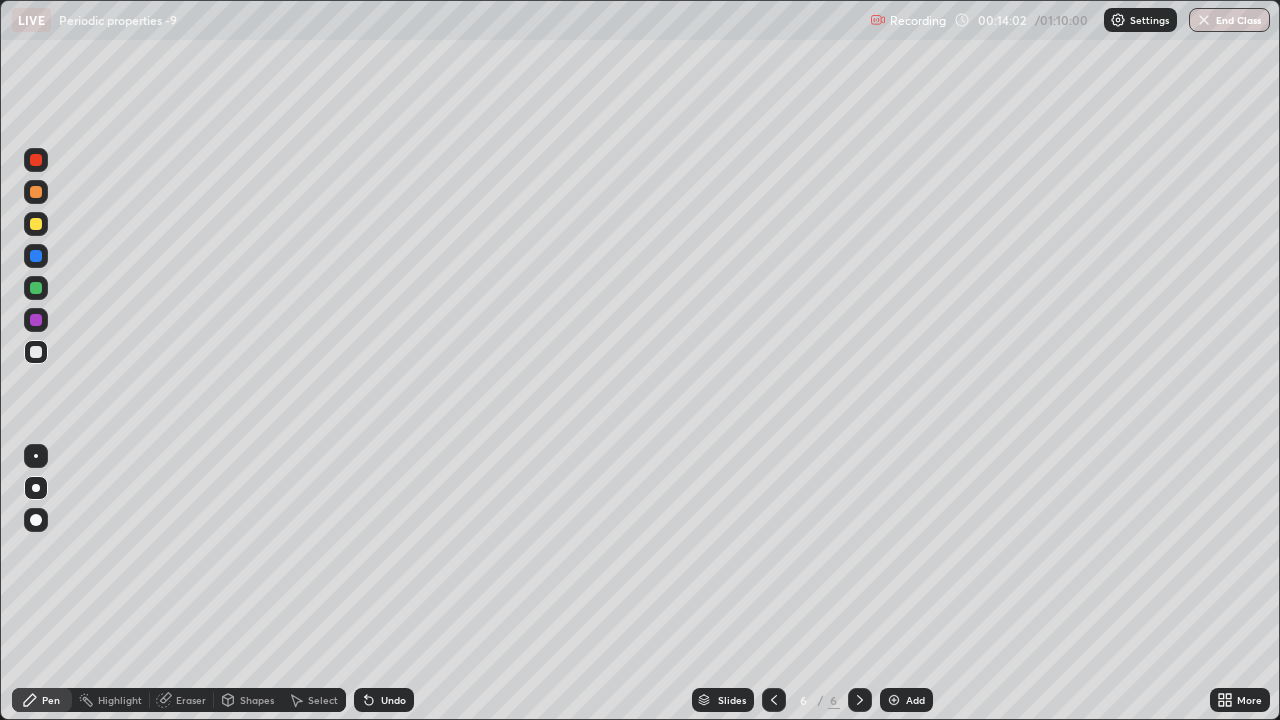 click on "Undo" at bounding box center (384, 700) 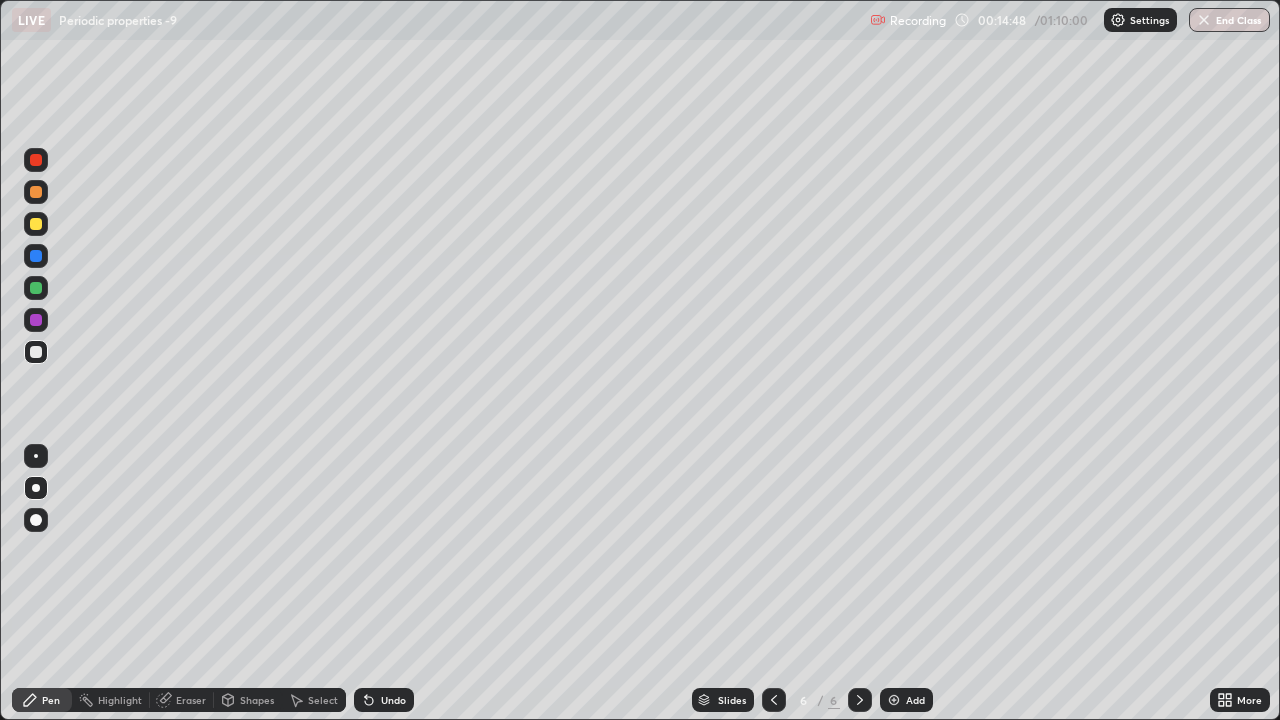 click 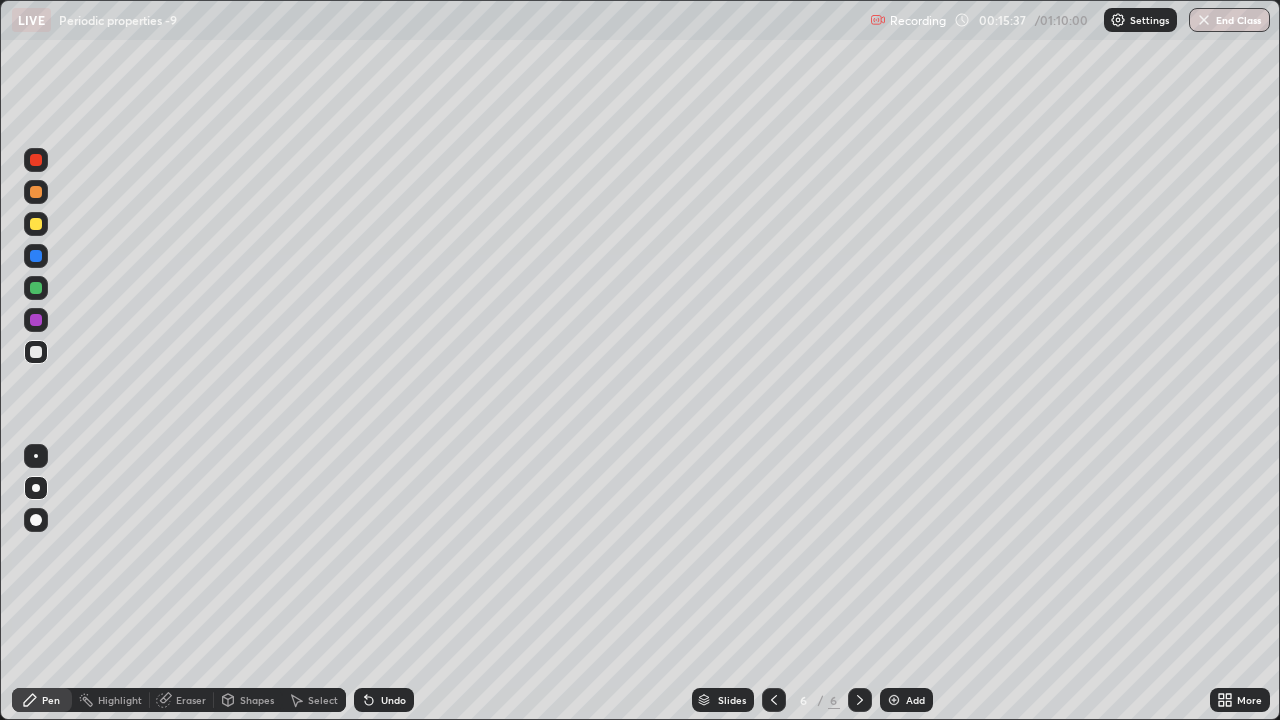 click 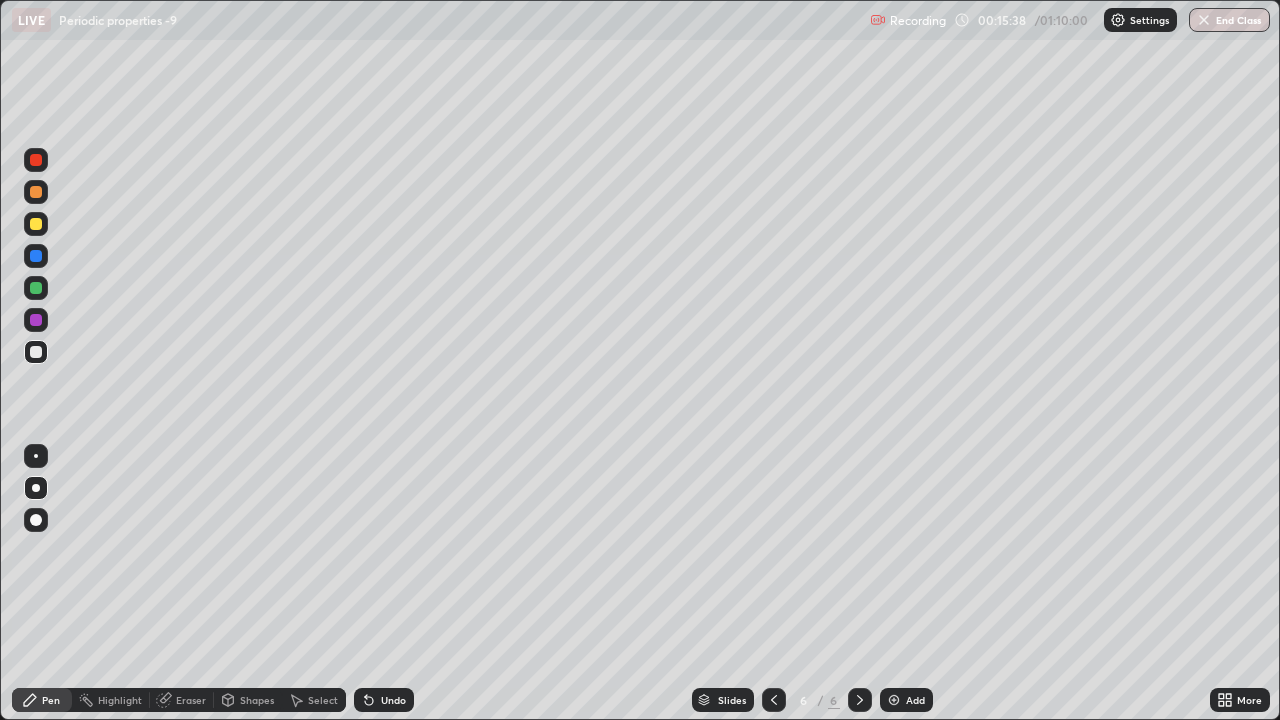 click on "Undo" at bounding box center [384, 700] 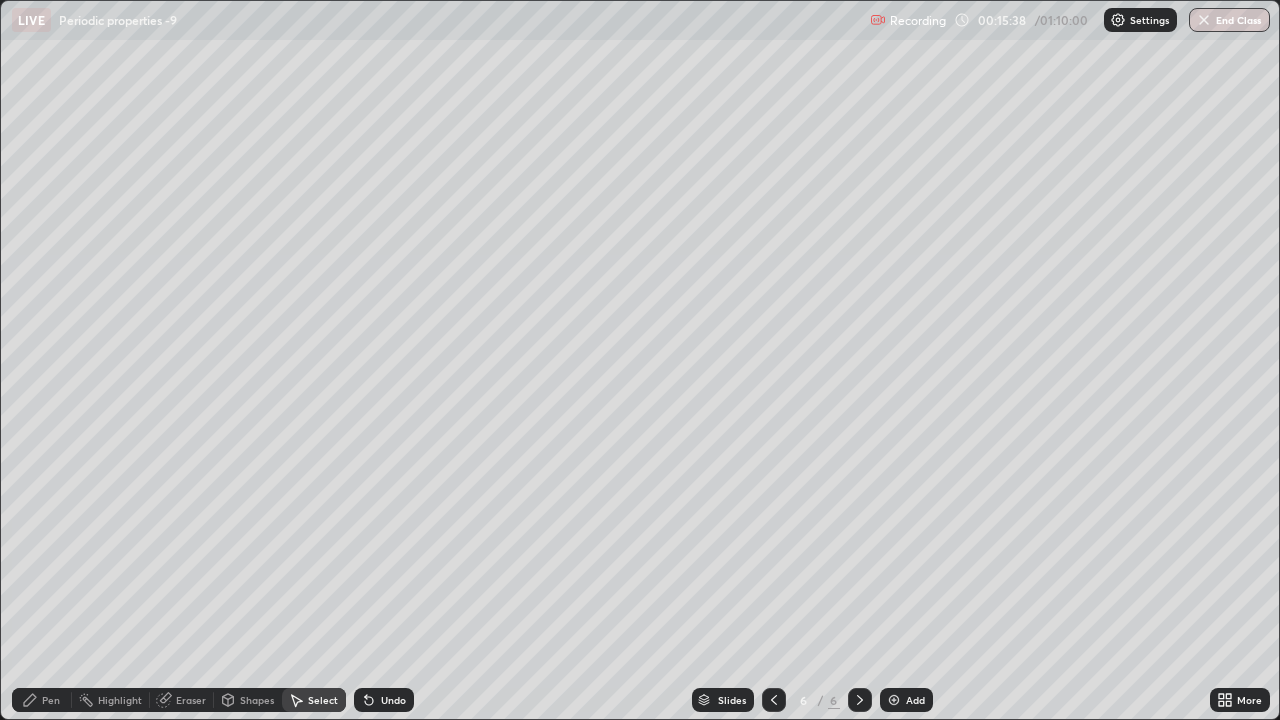 click on "Select" at bounding box center (314, 700) 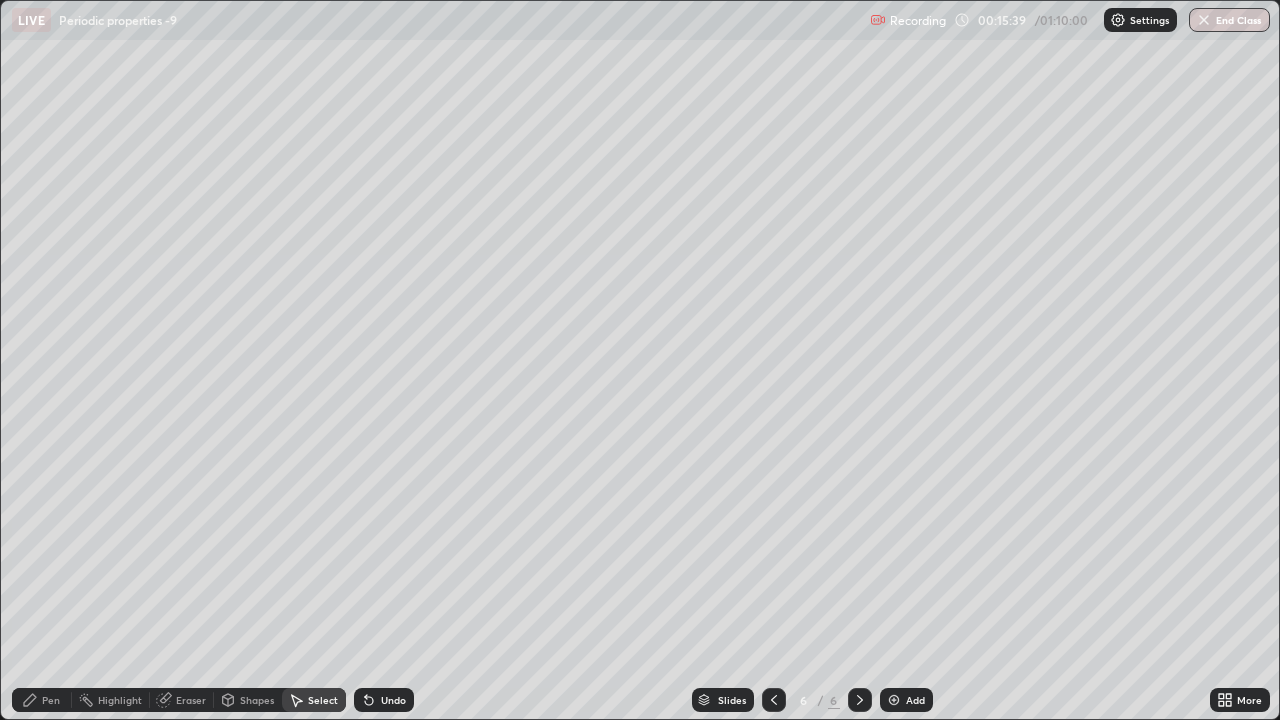 click on "Select" at bounding box center [314, 700] 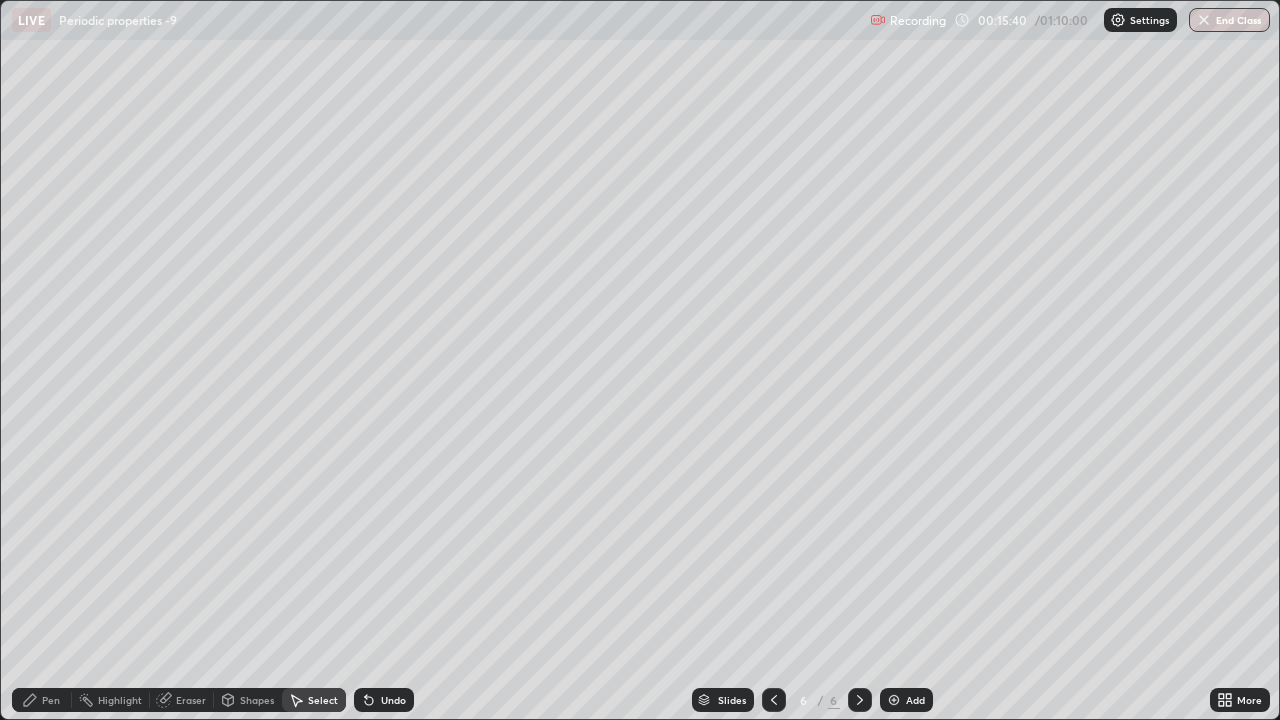click 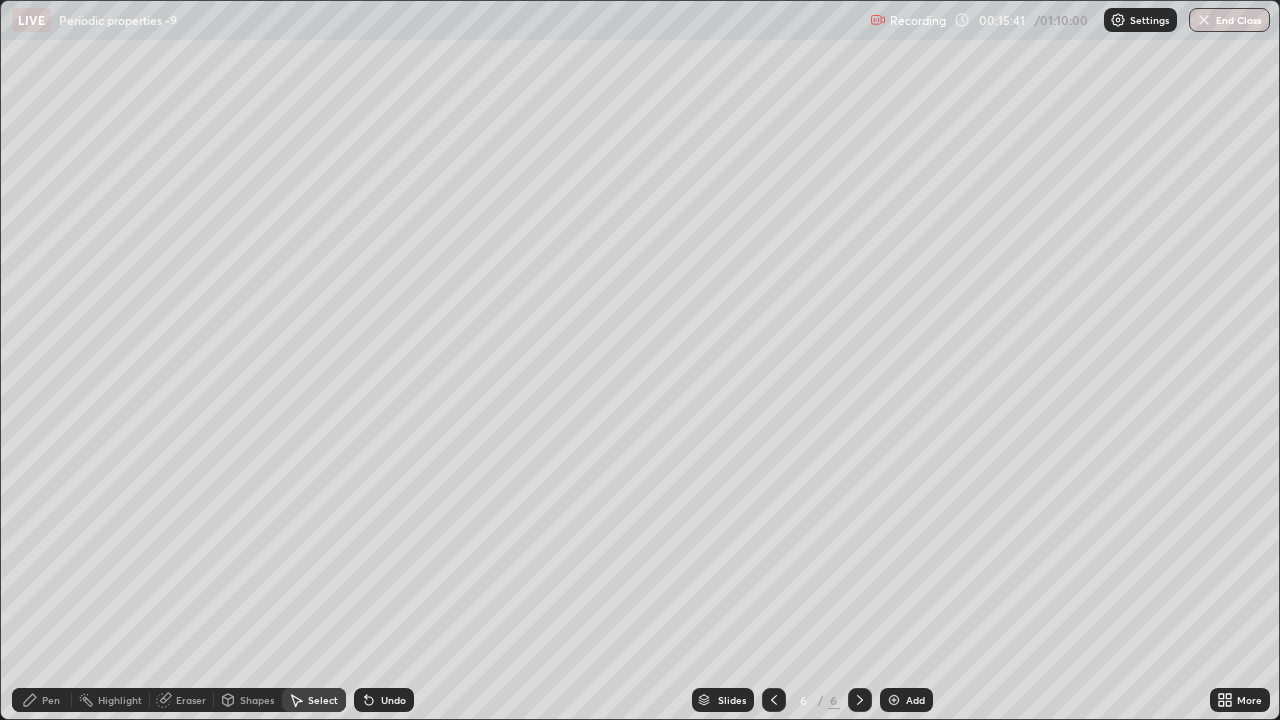 click 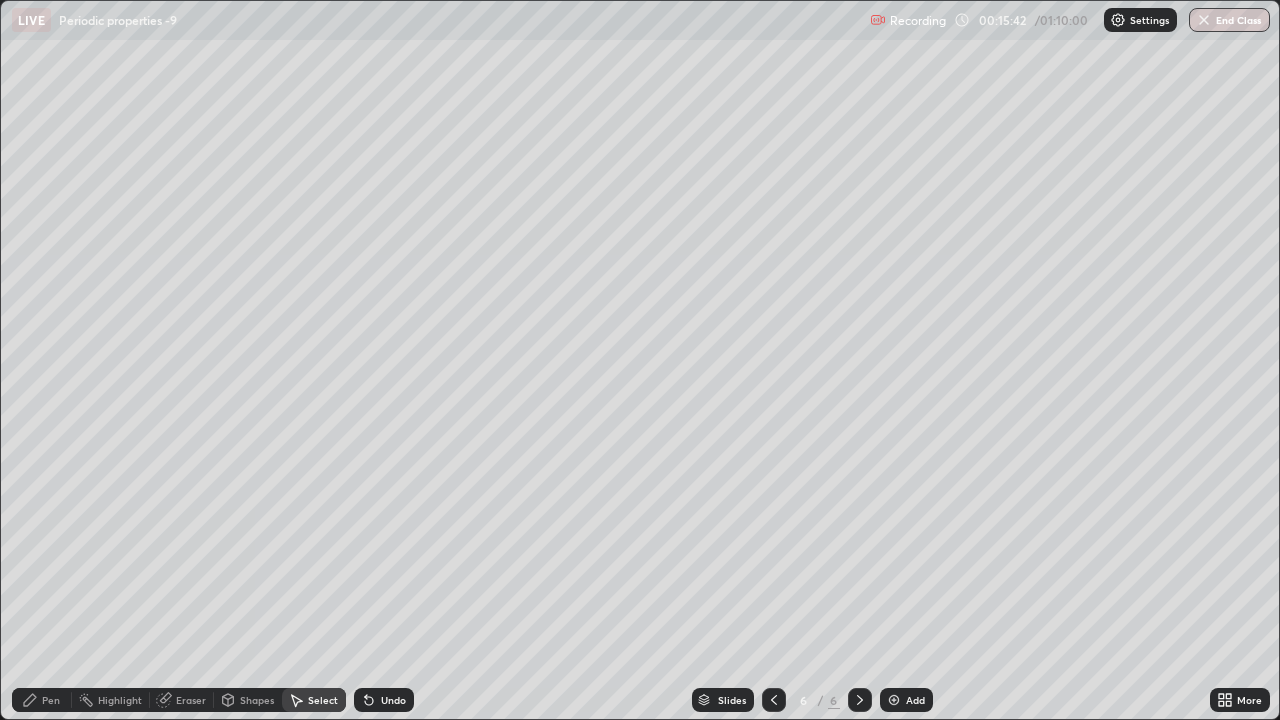 click 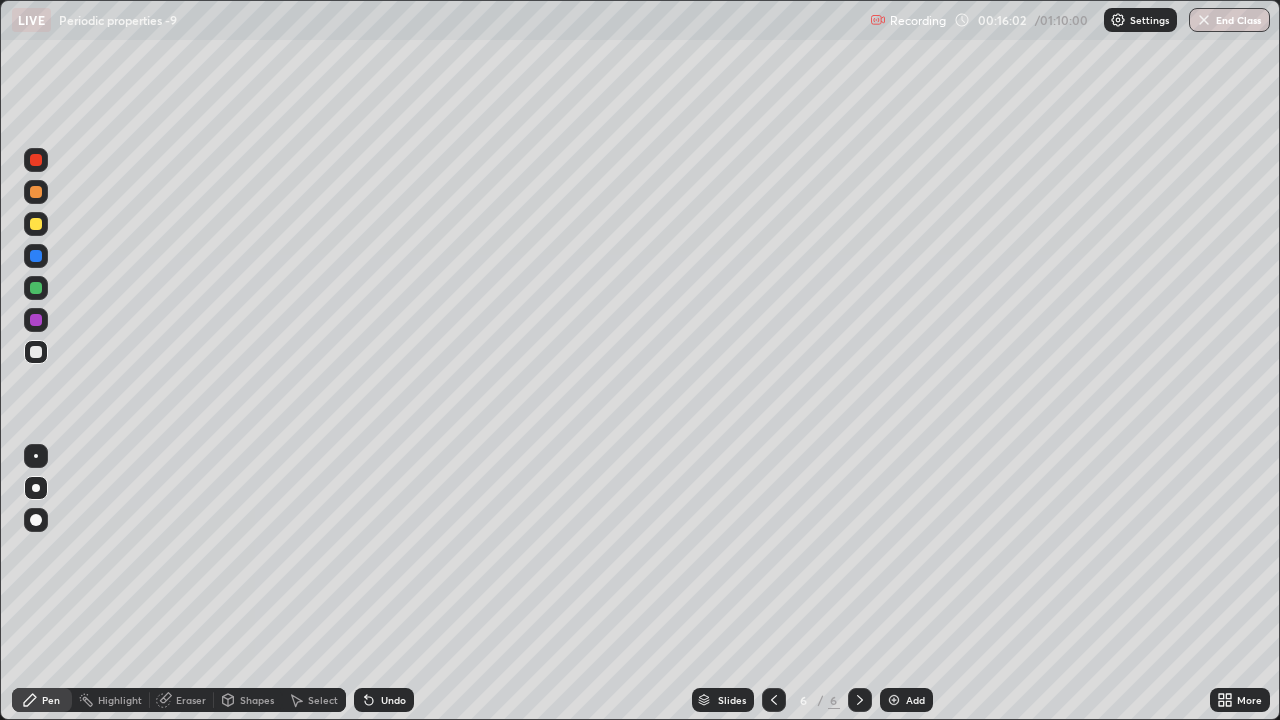 click 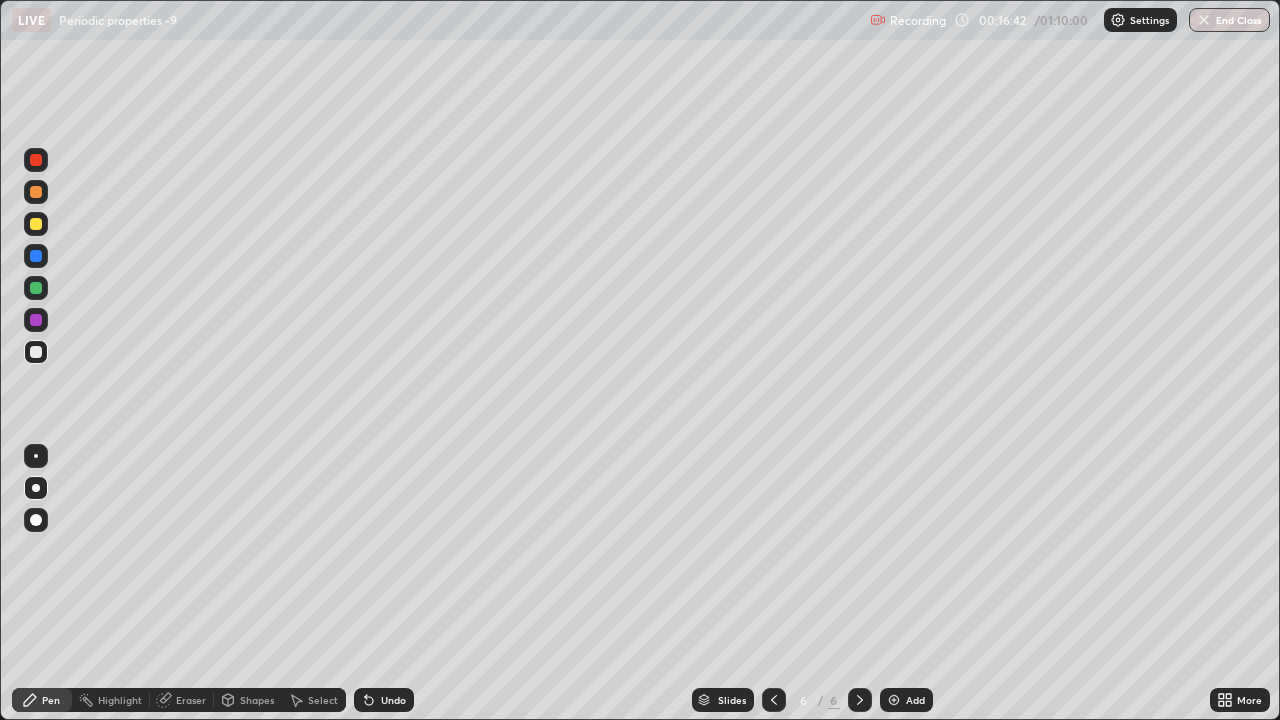 click 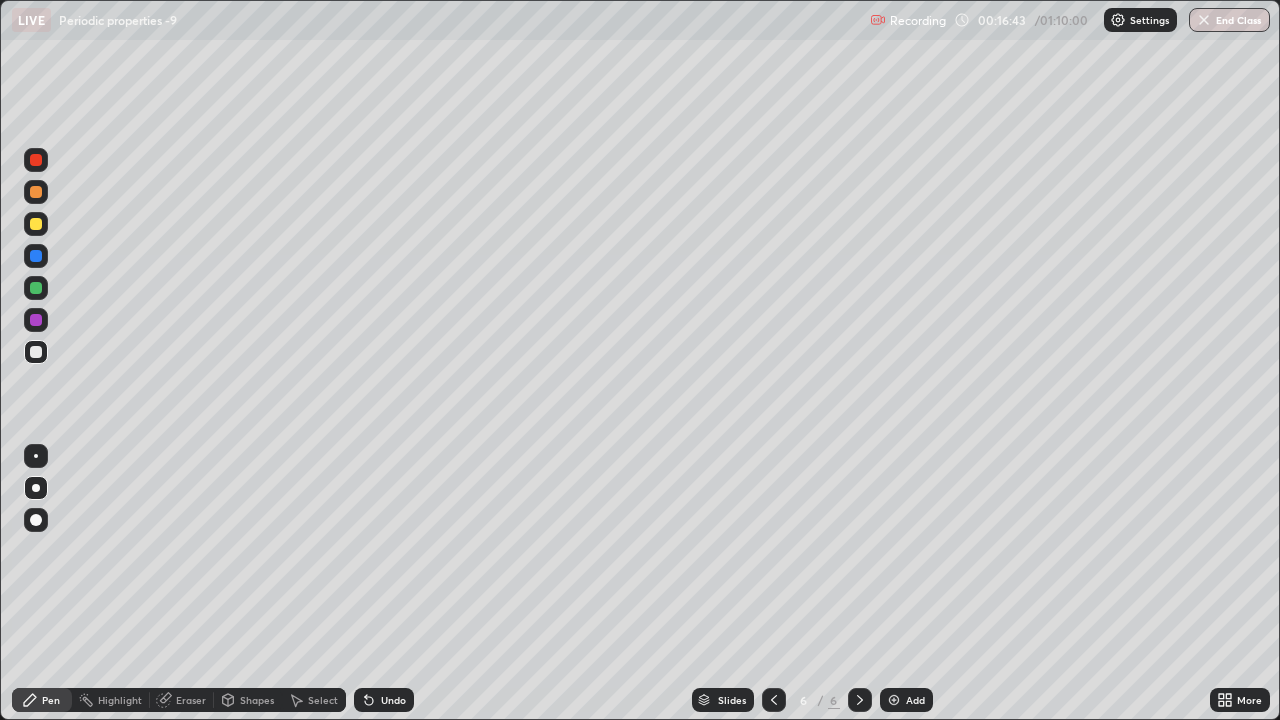 click 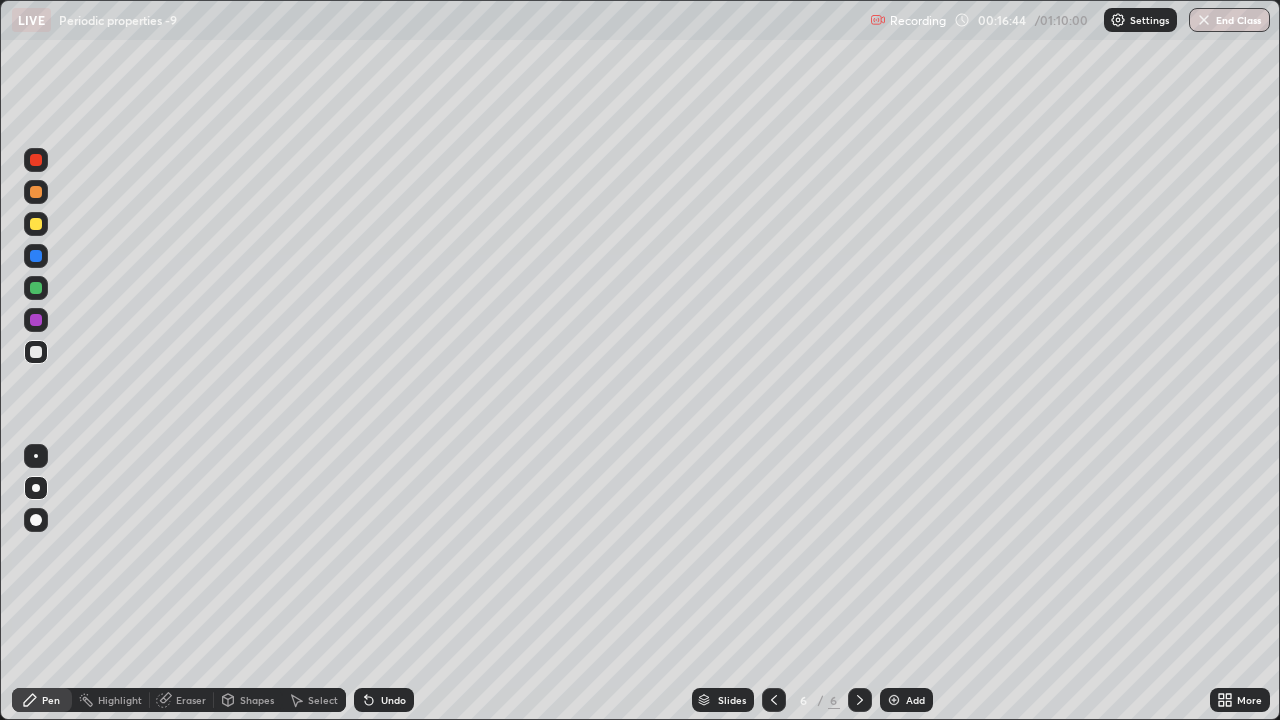 click 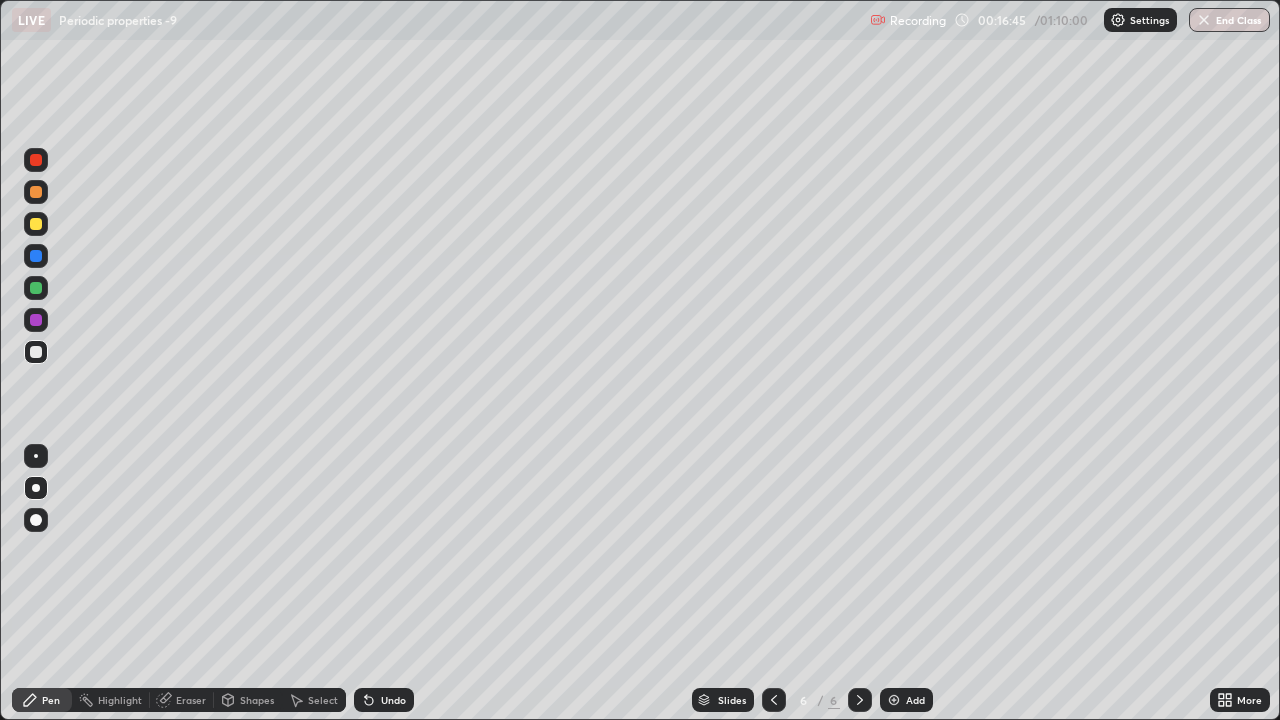 click 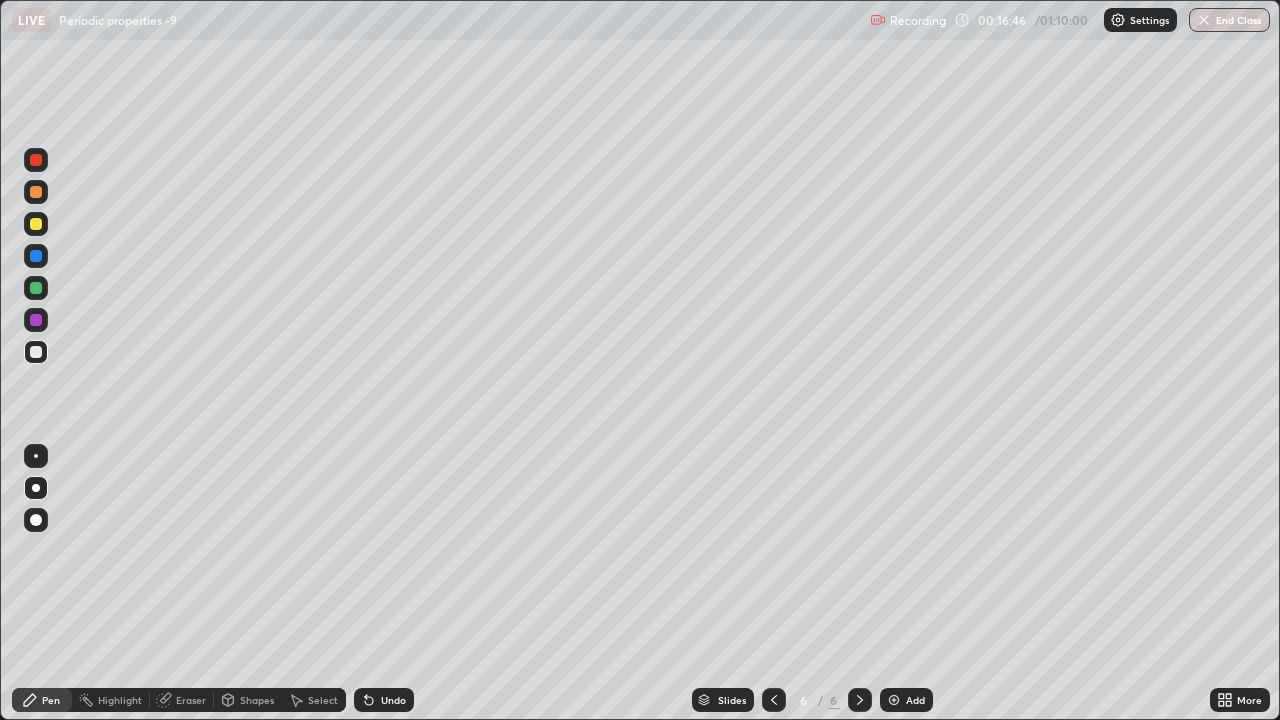 click 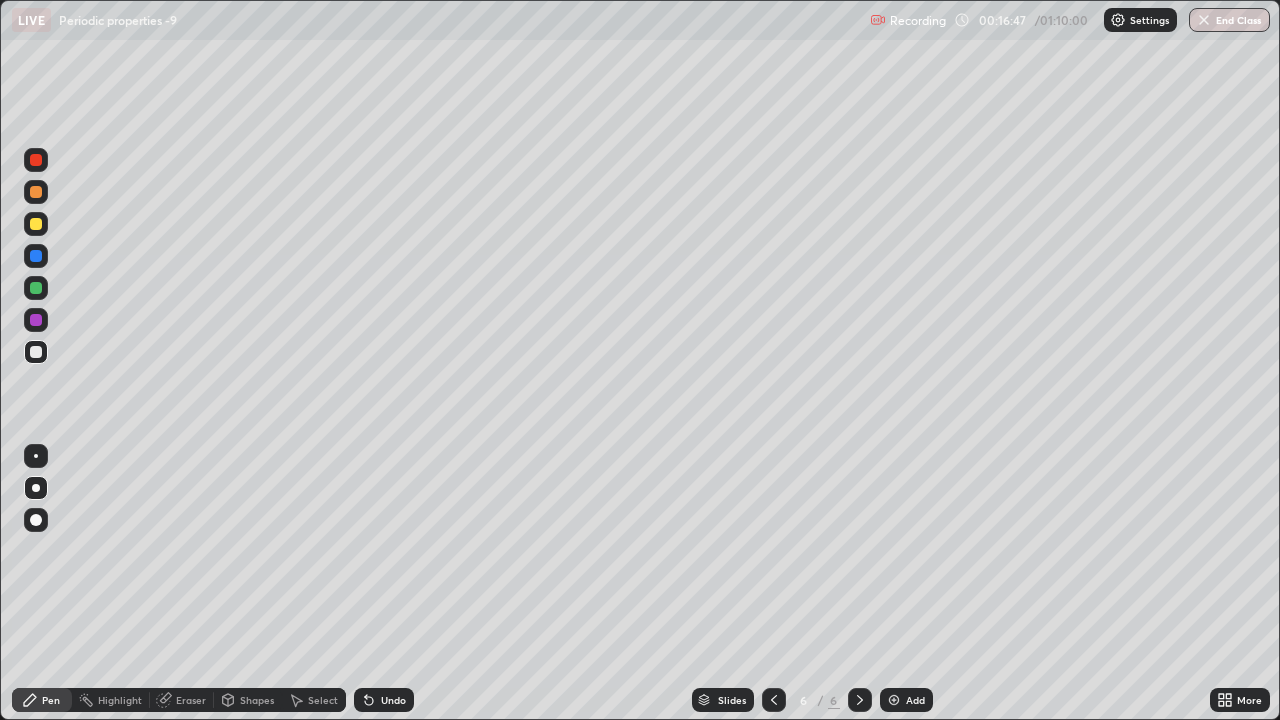 click on "Undo" at bounding box center (384, 700) 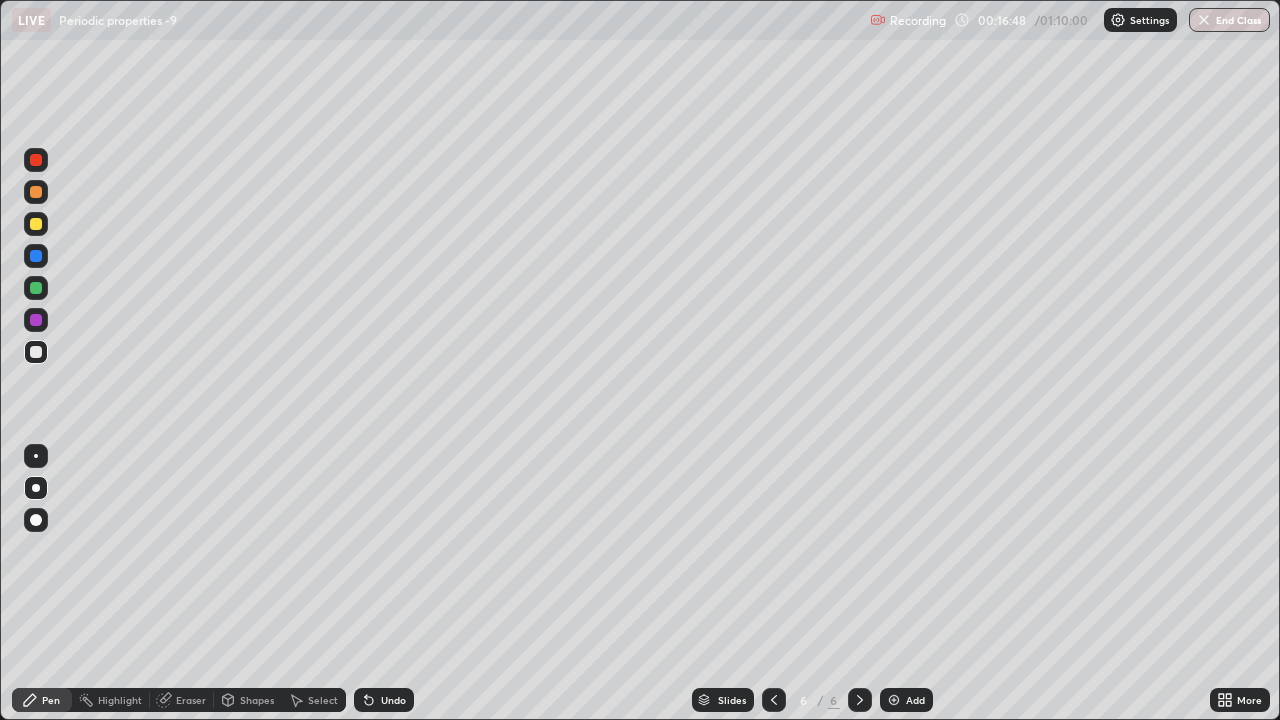 click on "Undo" at bounding box center [384, 700] 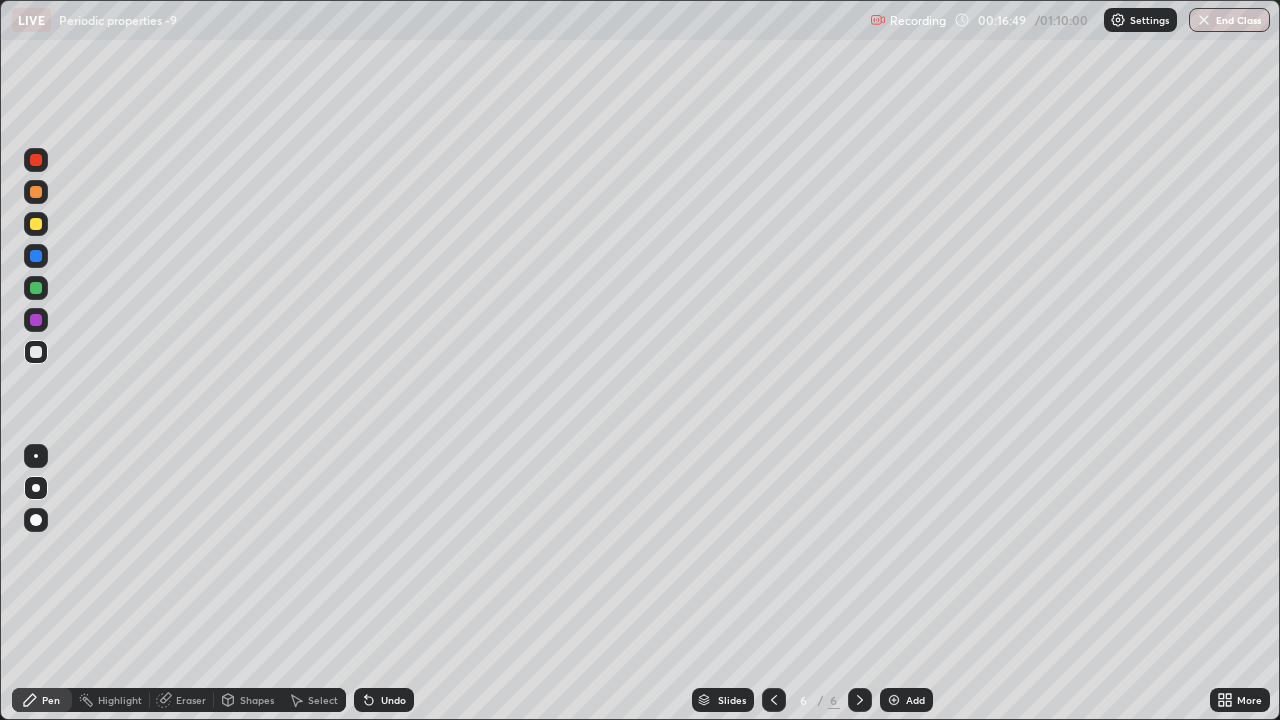 click on "Undo" at bounding box center (384, 700) 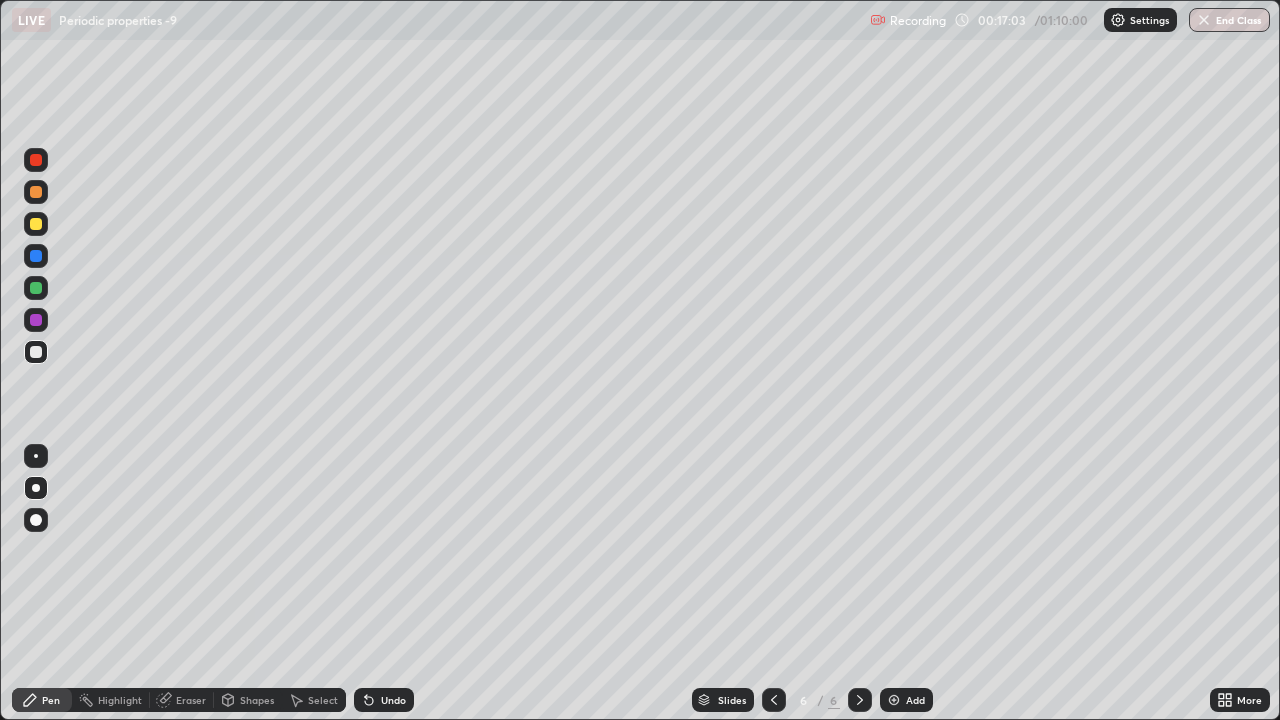 click on "Undo" at bounding box center [384, 700] 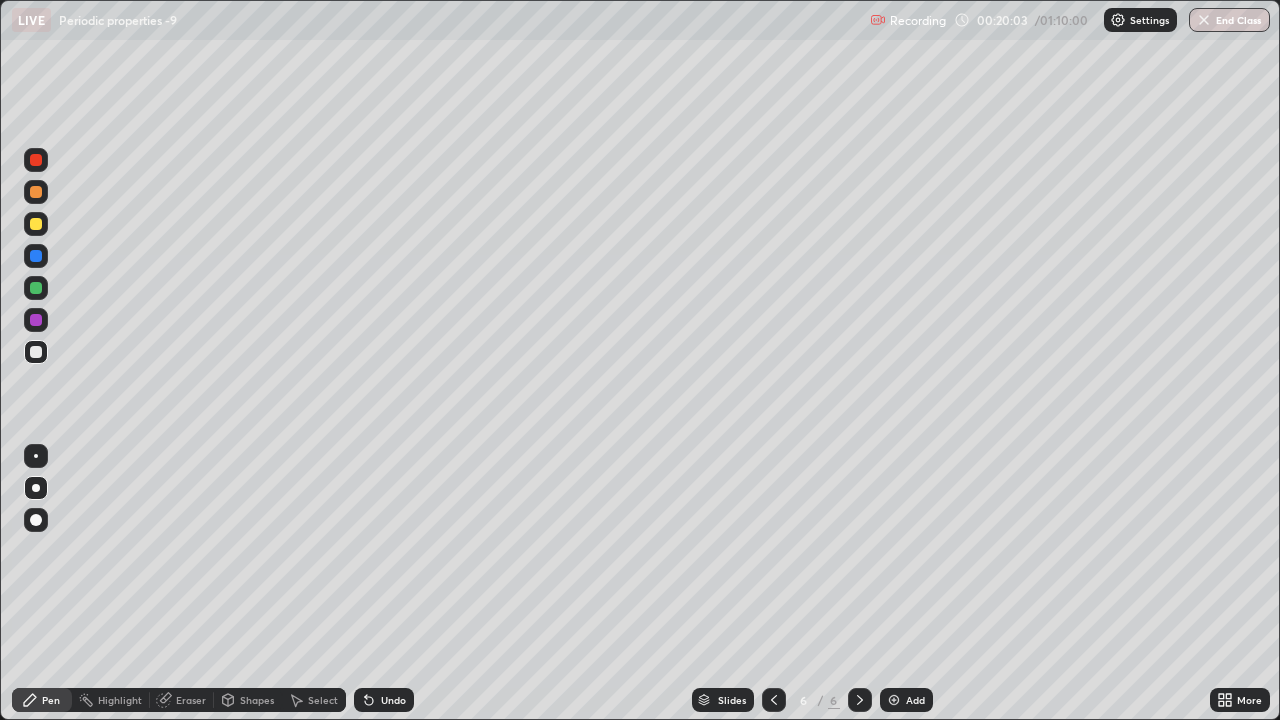 click on "Undo" at bounding box center [393, 700] 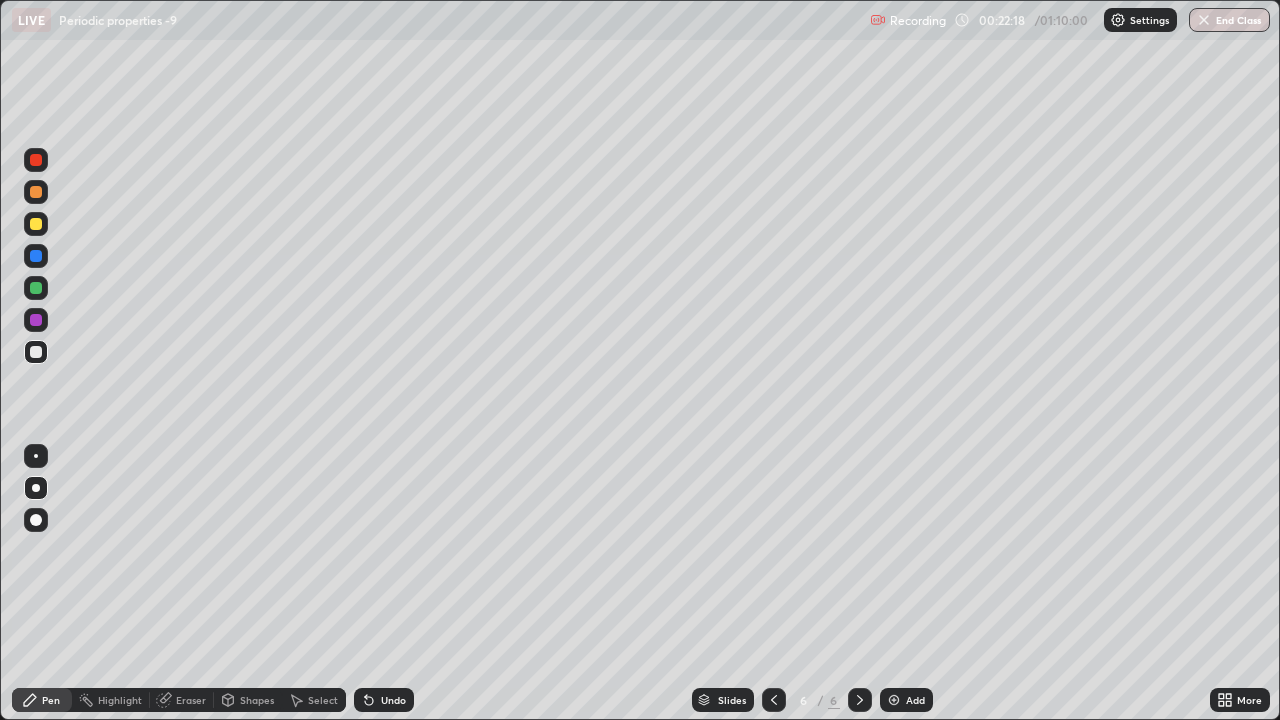 click on "Add" at bounding box center [906, 700] 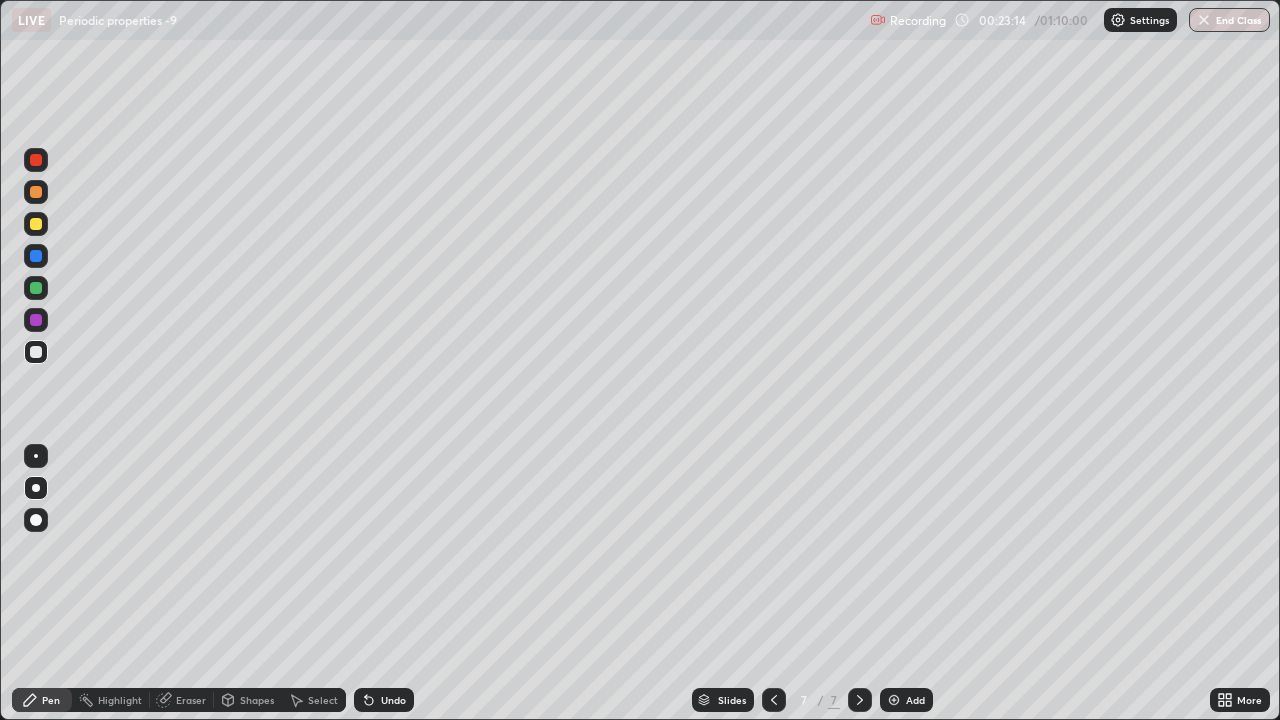 click on "Undo" at bounding box center [384, 700] 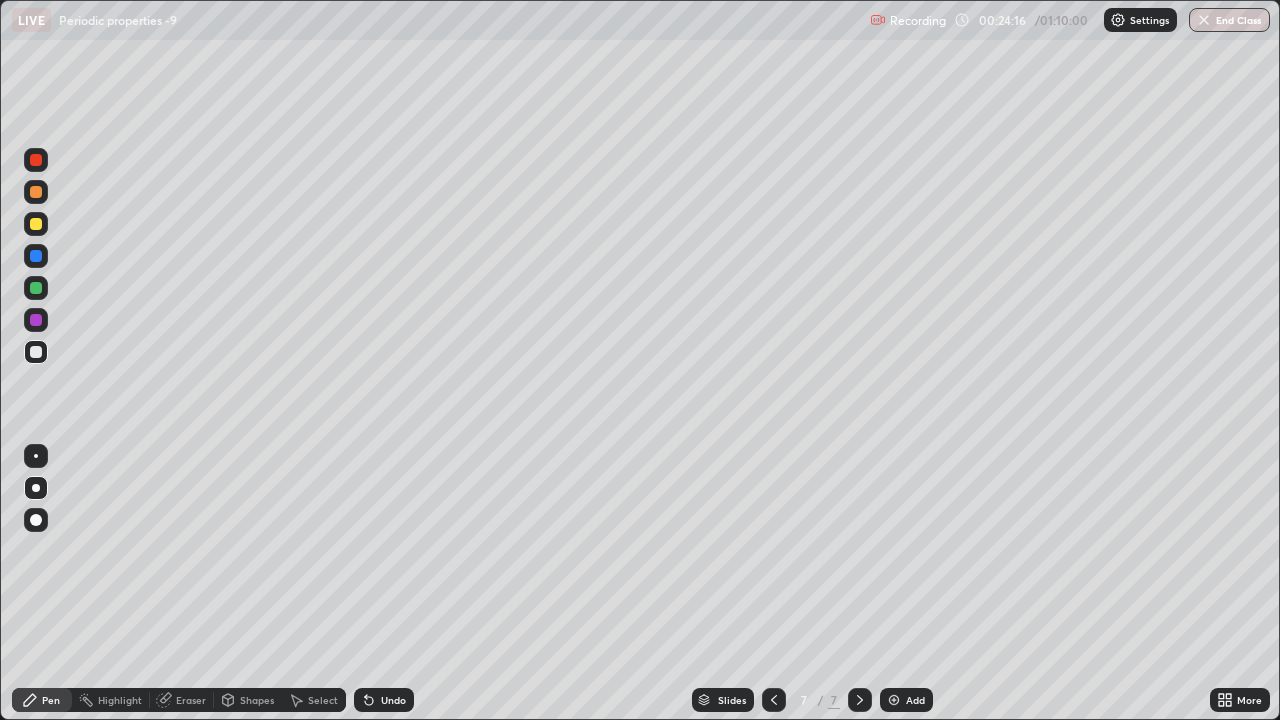 click on "Undo" at bounding box center (384, 700) 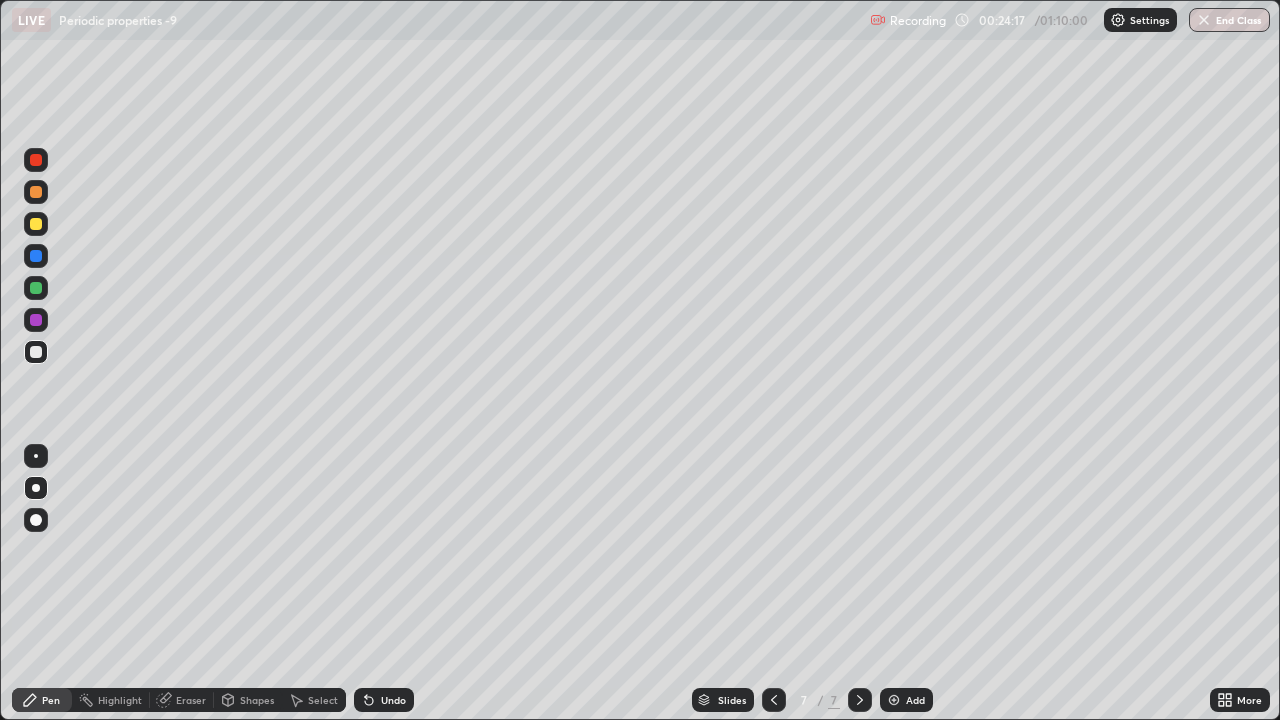 click 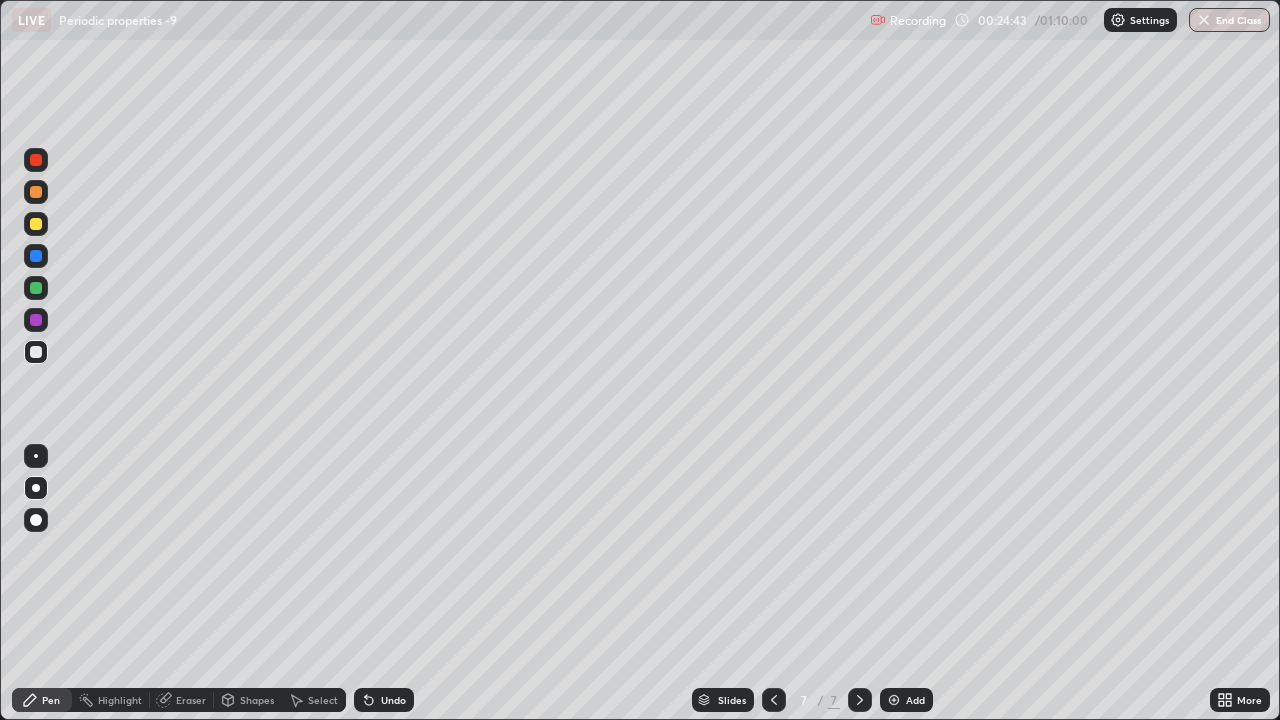 click 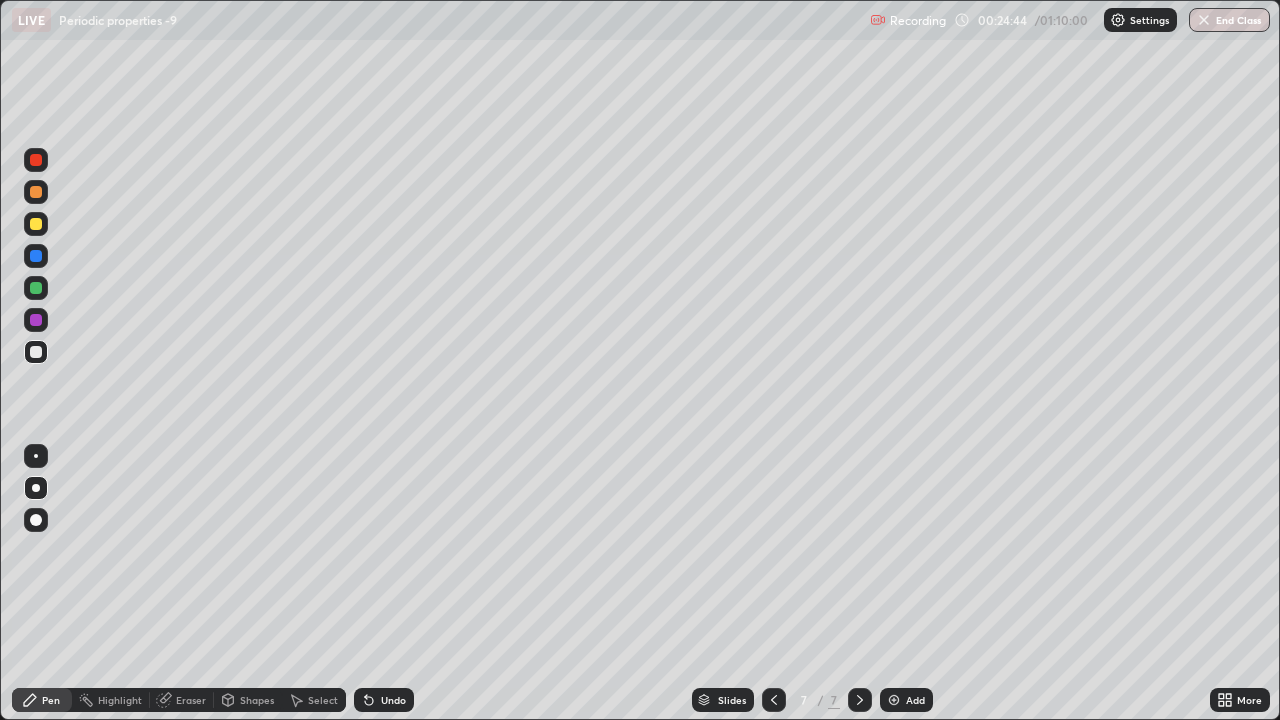 click 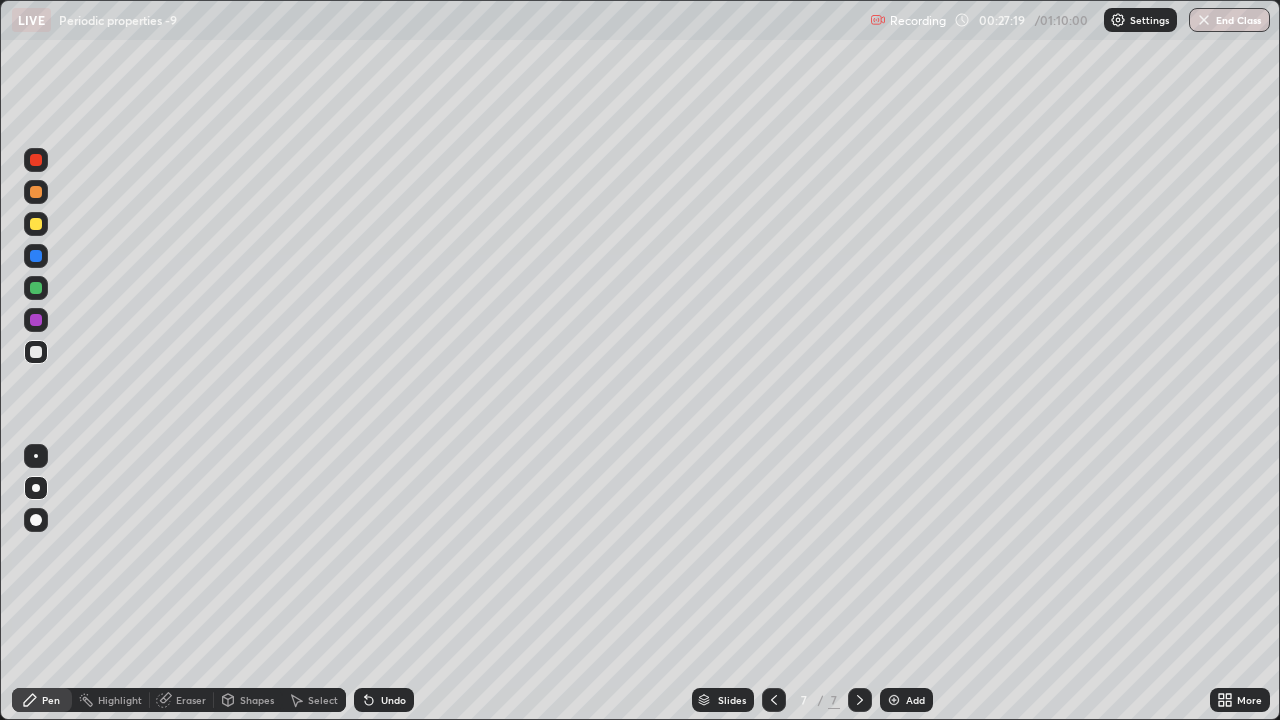 click on "Undo" at bounding box center [393, 700] 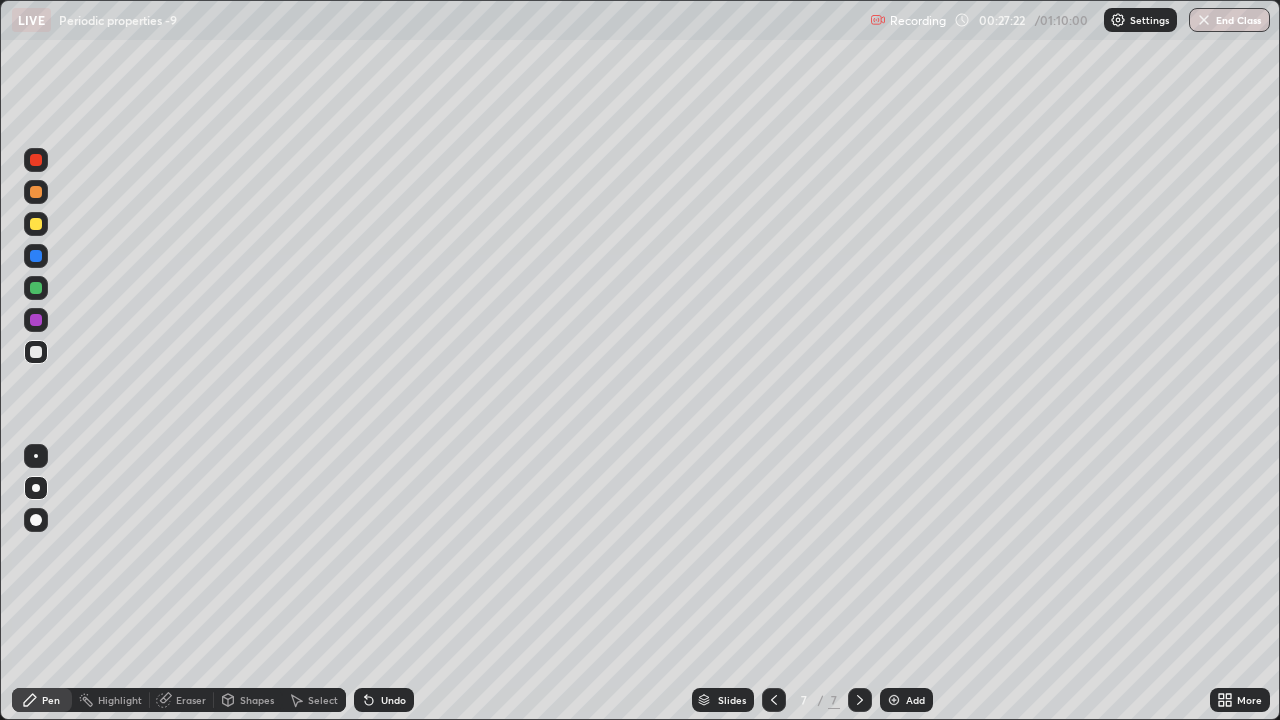 click on "Undo" at bounding box center [393, 700] 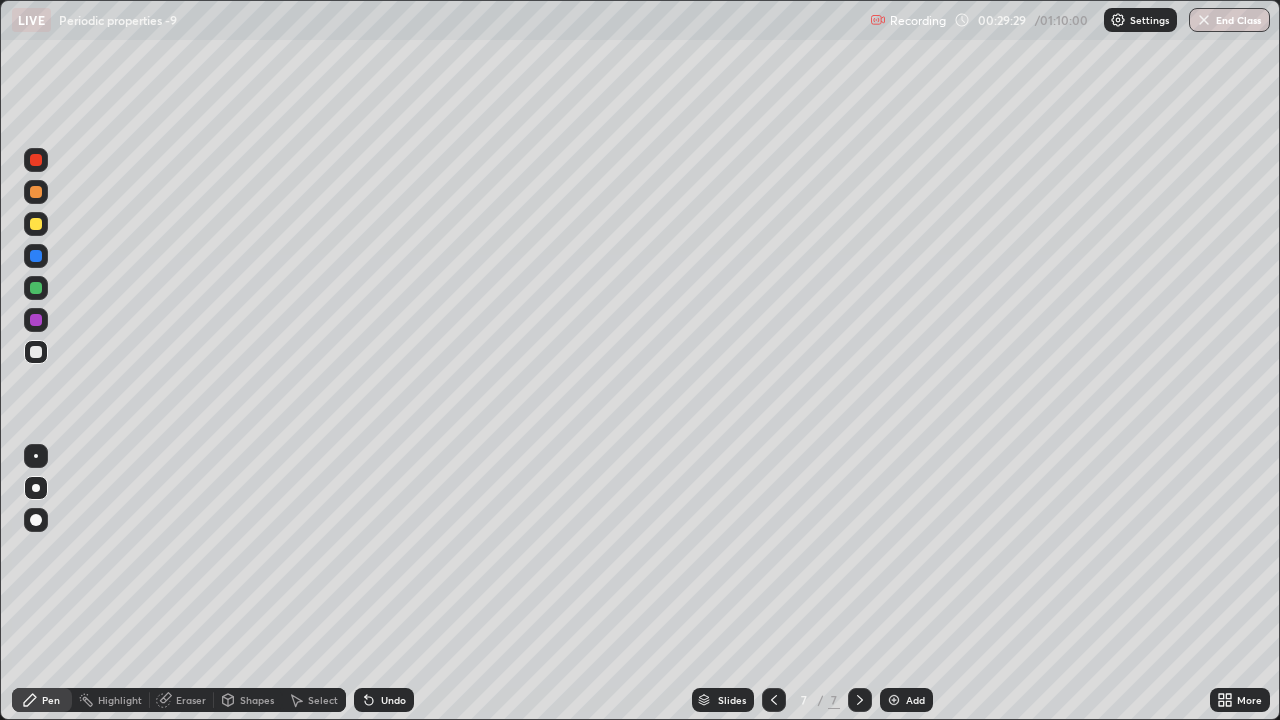 click at bounding box center [894, 700] 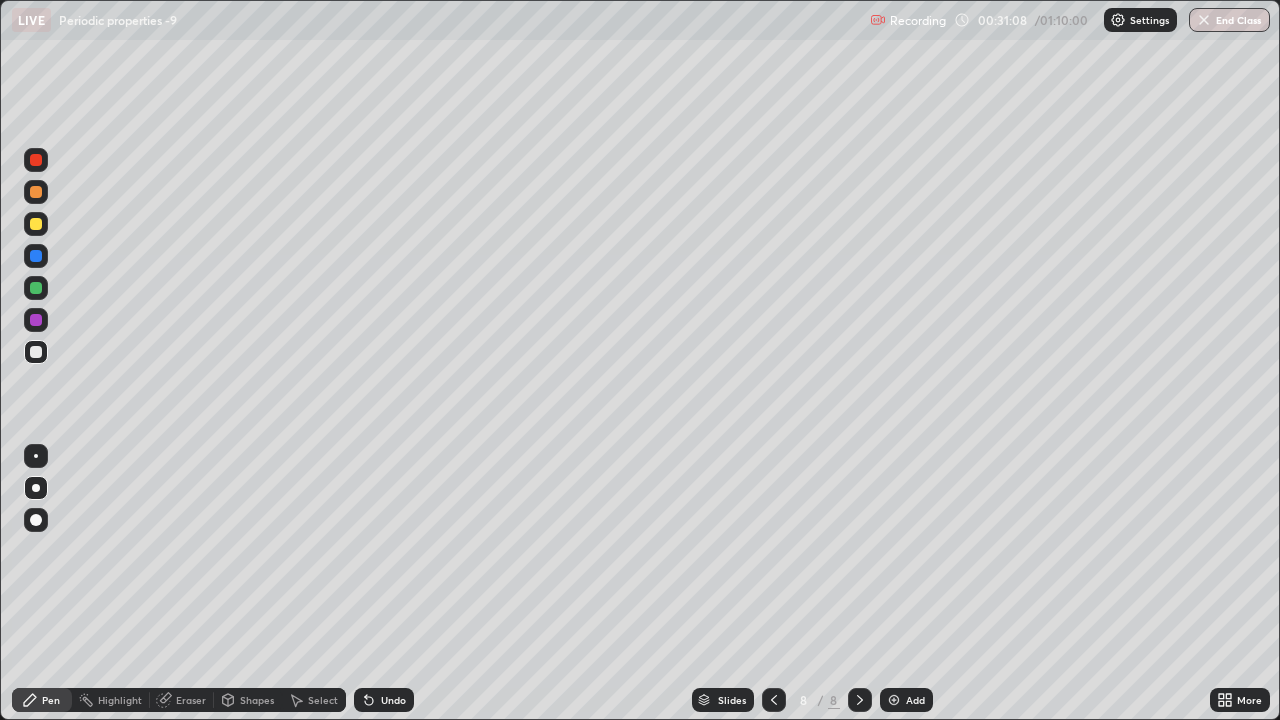 click 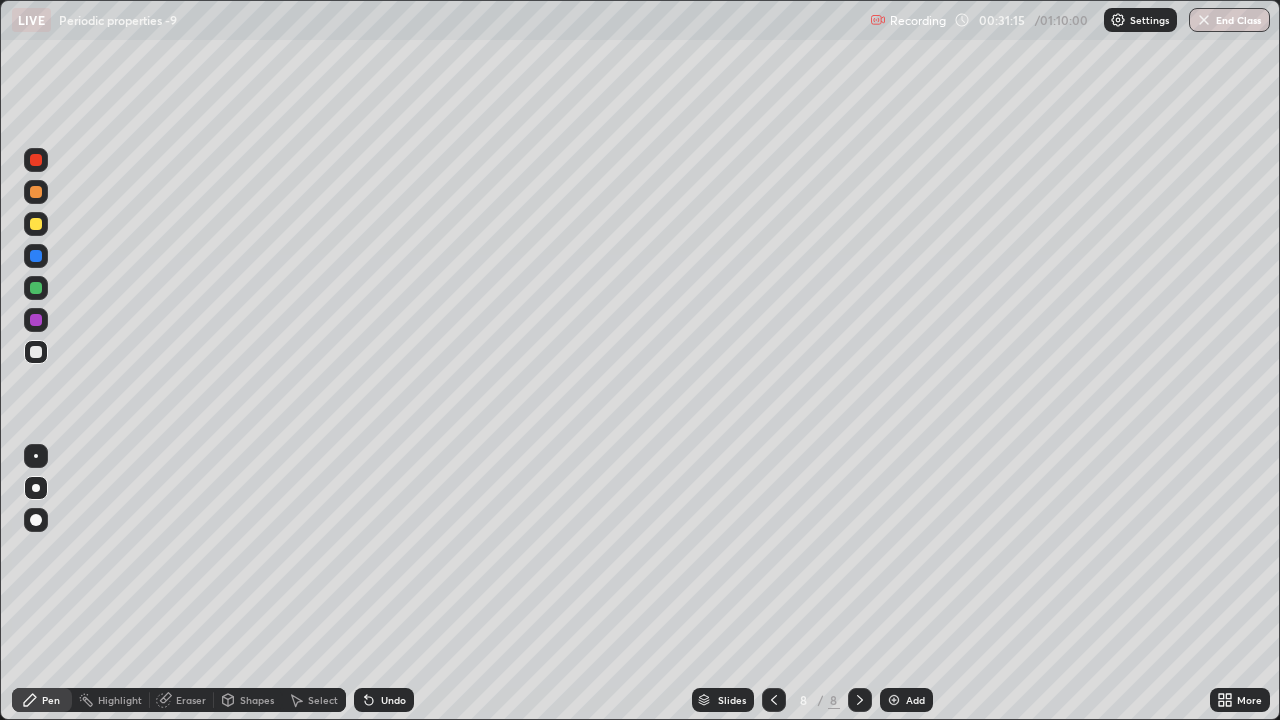 click at bounding box center (36, 224) 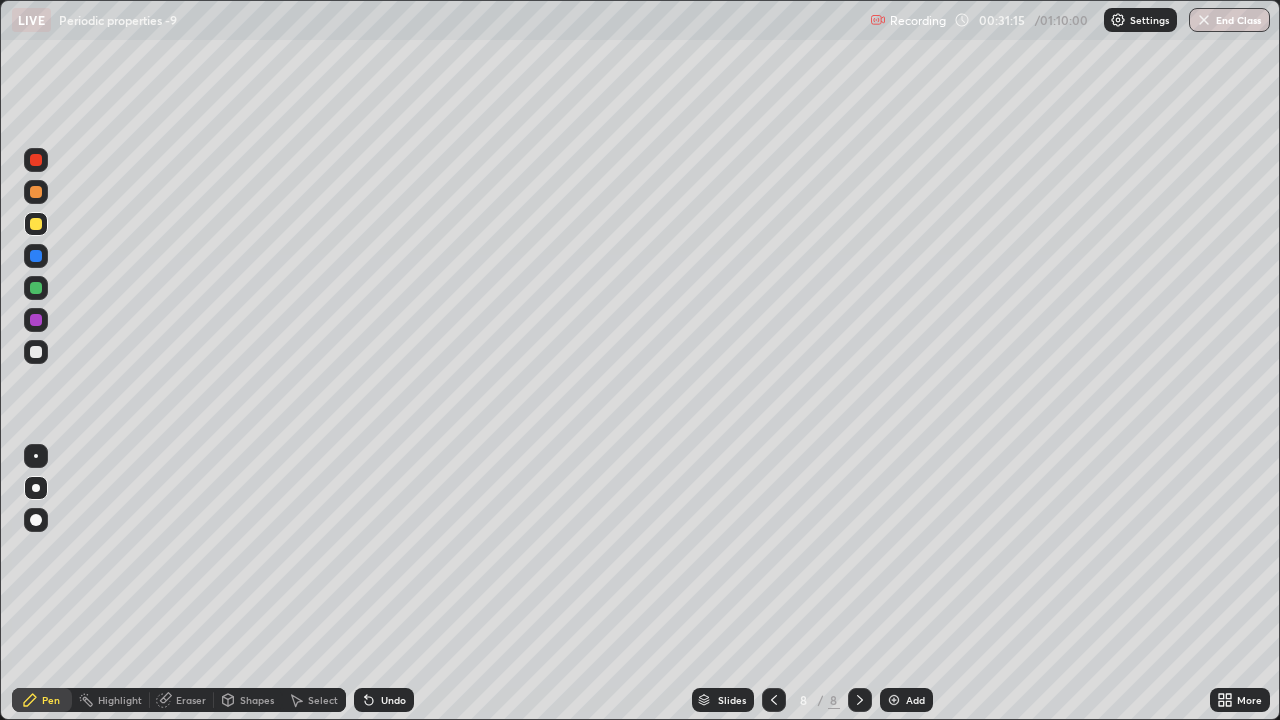click at bounding box center [36, 224] 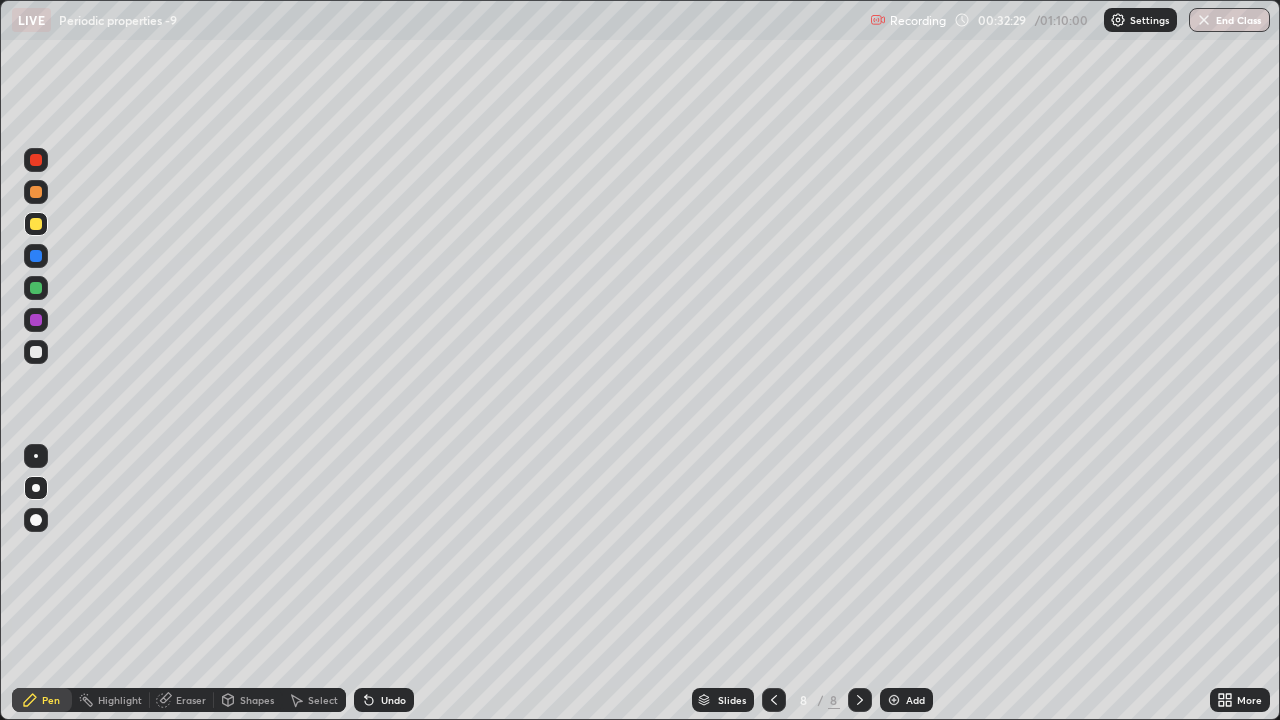 click at bounding box center (36, 352) 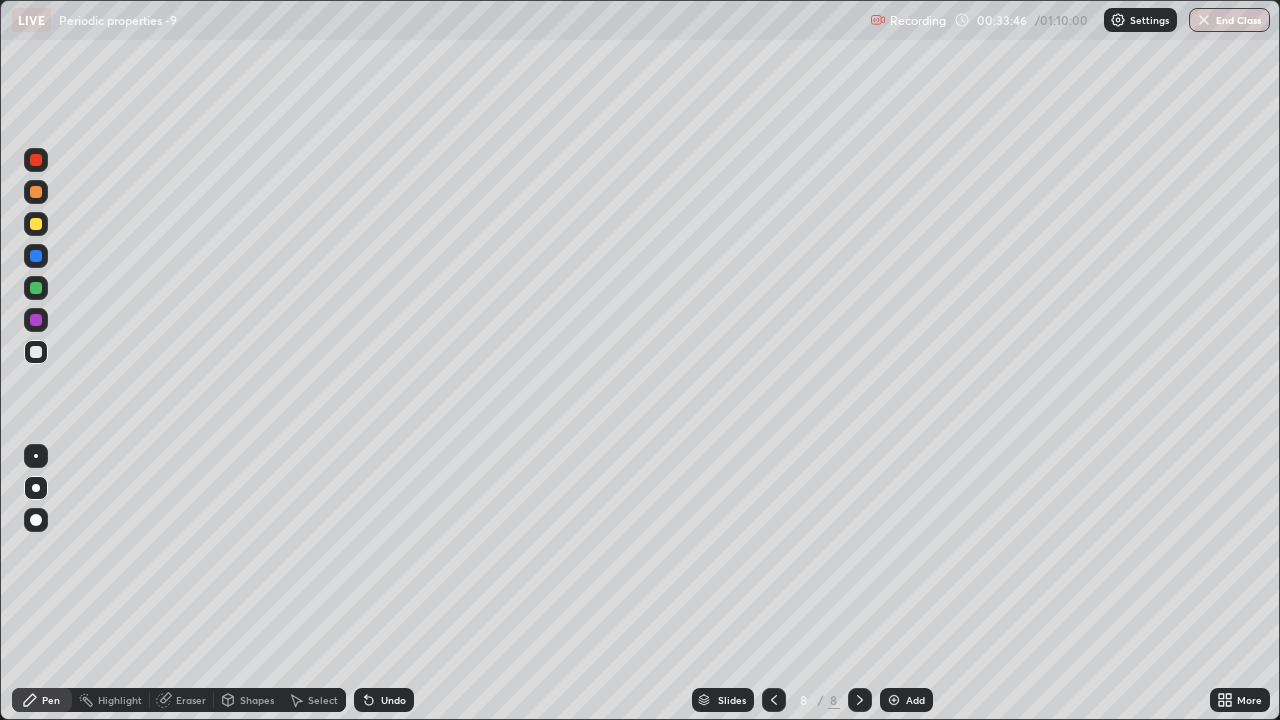 click 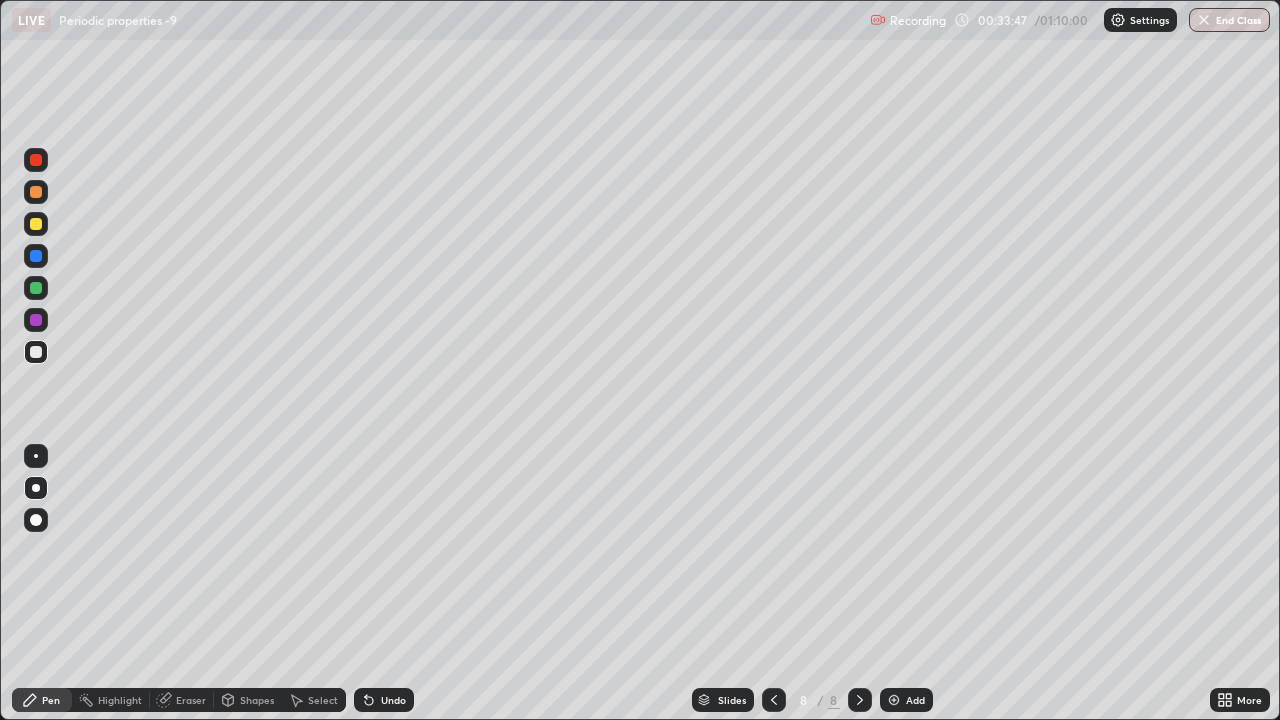 click 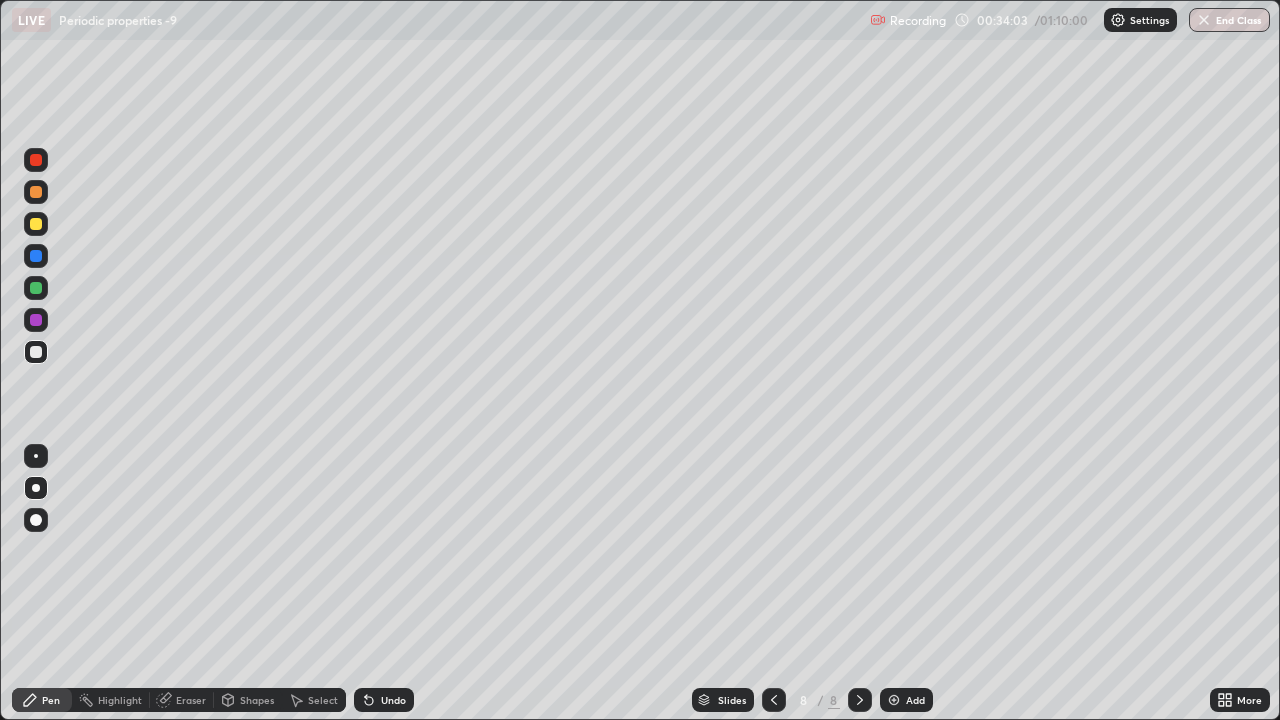 click 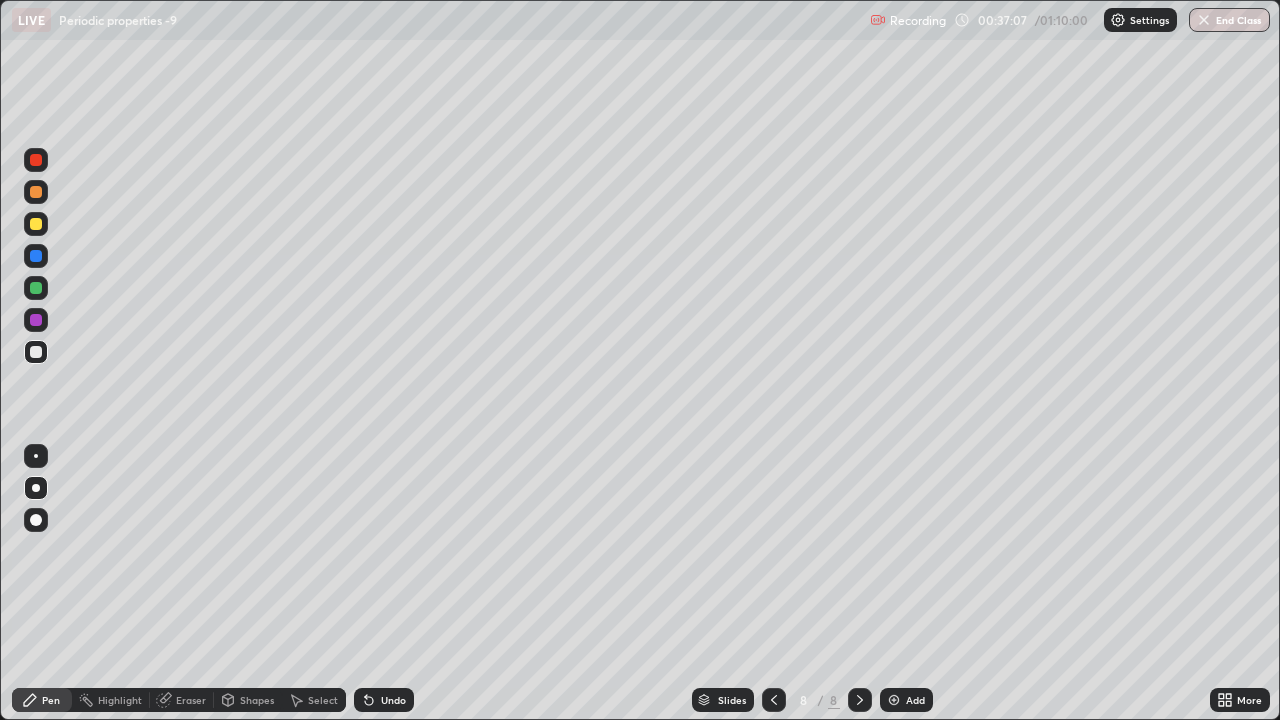 click at bounding box center (894, 700) 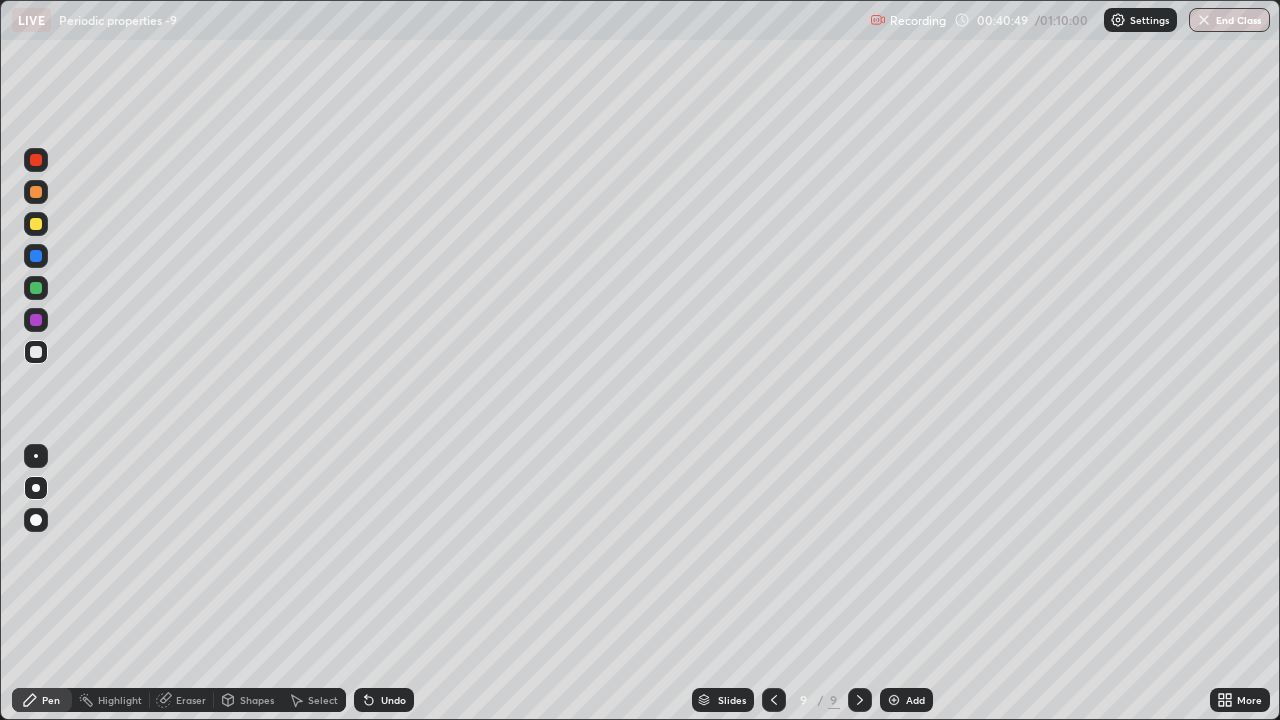 click on "Eraser" at bounding box center (182, 700) 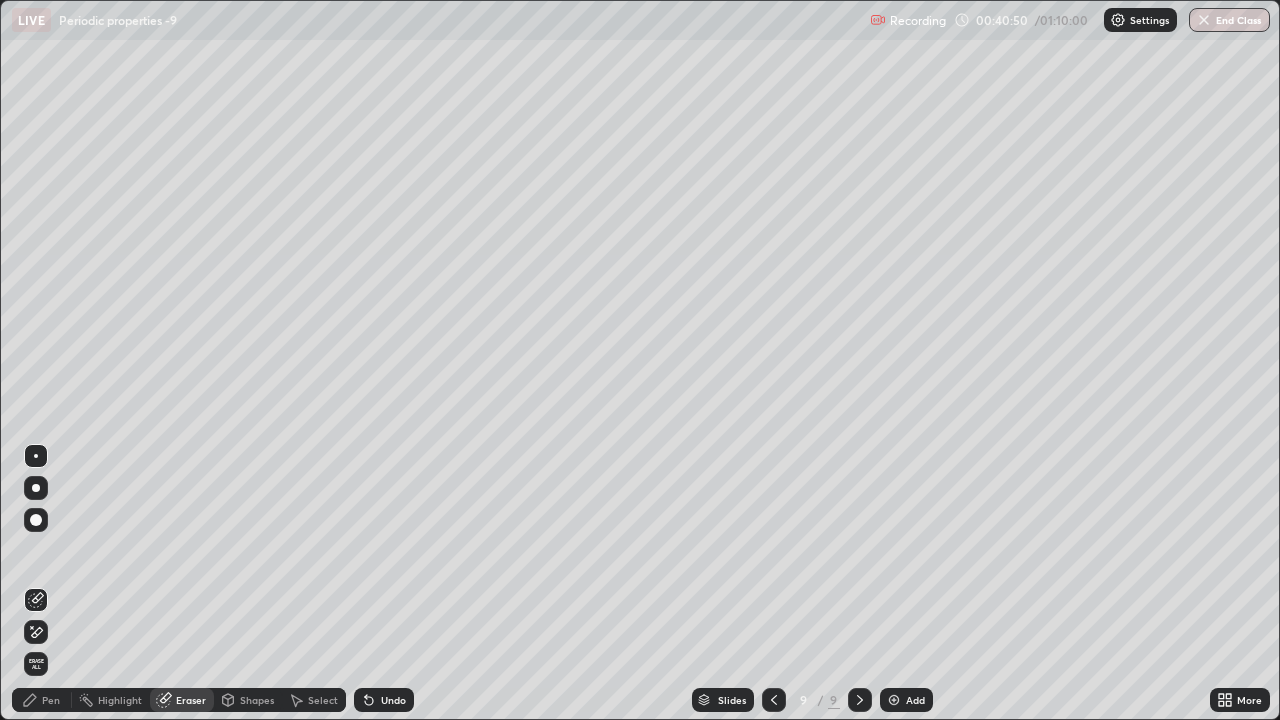 click on "Pen" at bounding box center [51, 700] 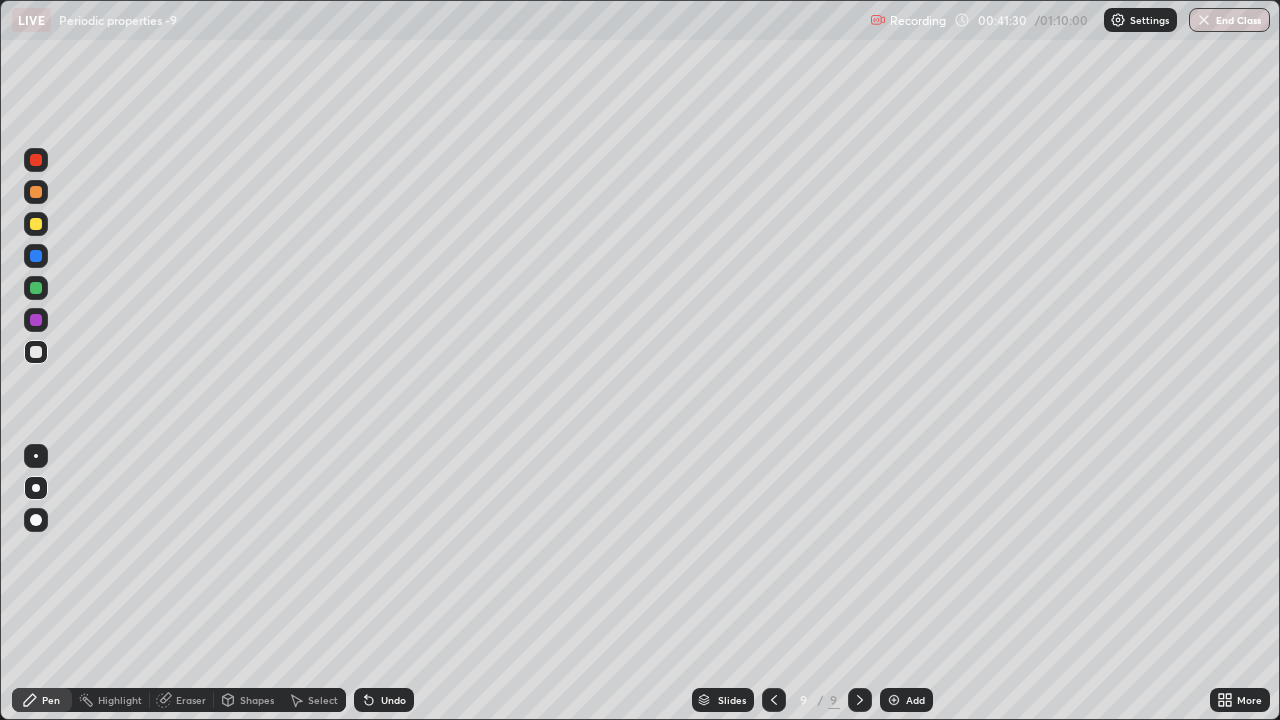 click on "Undo" at bounding box center [393, 700] 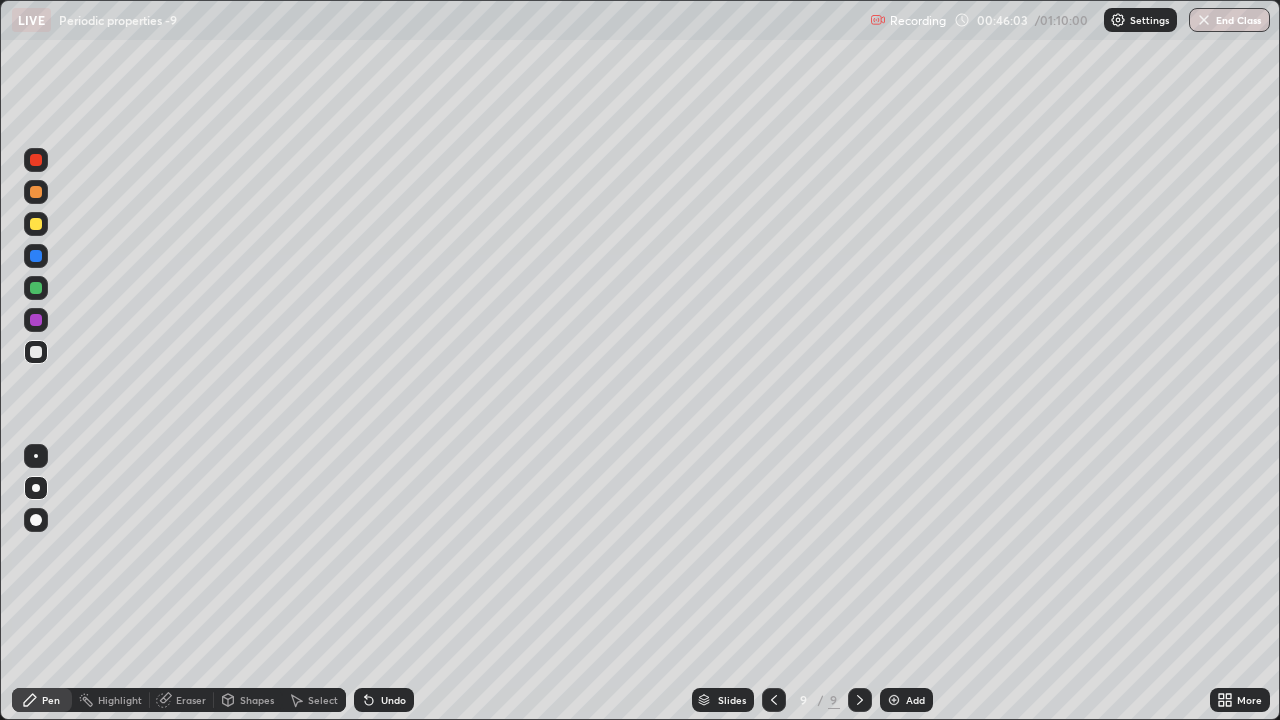 click at bounding box center [894, 700] 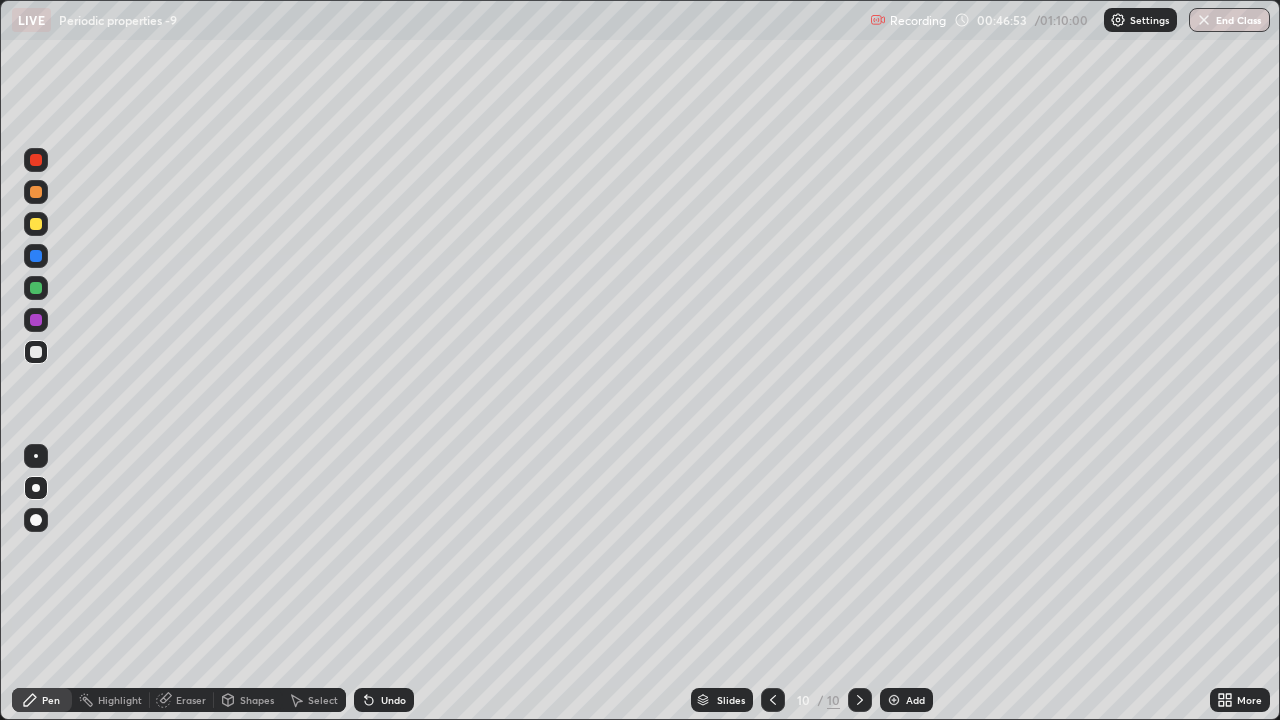 click 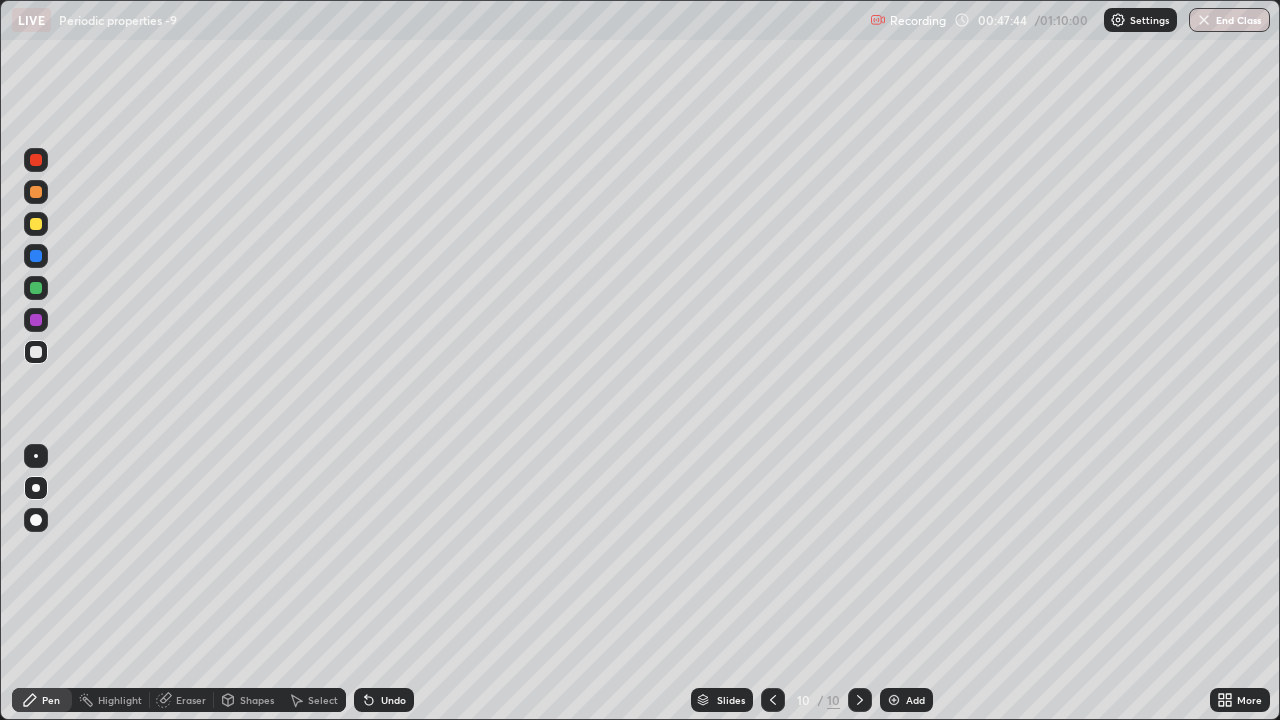 click 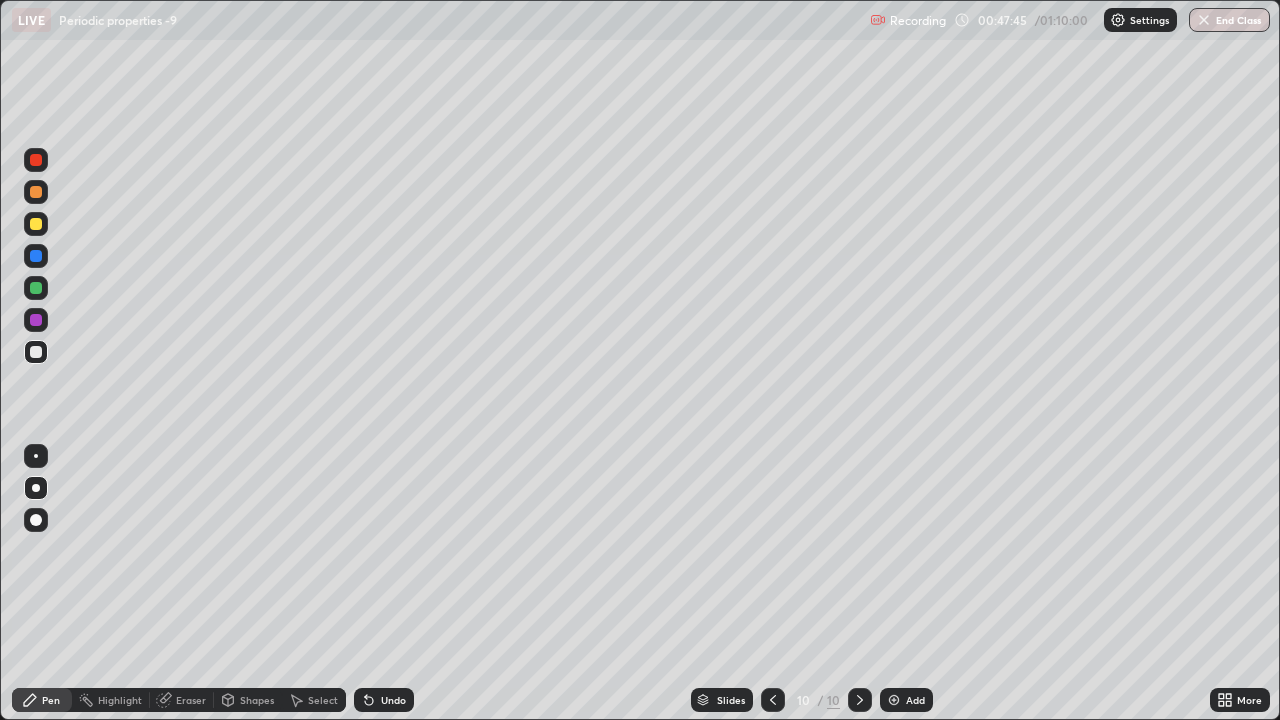 click on "Undo" at bounding box center [384, 700] 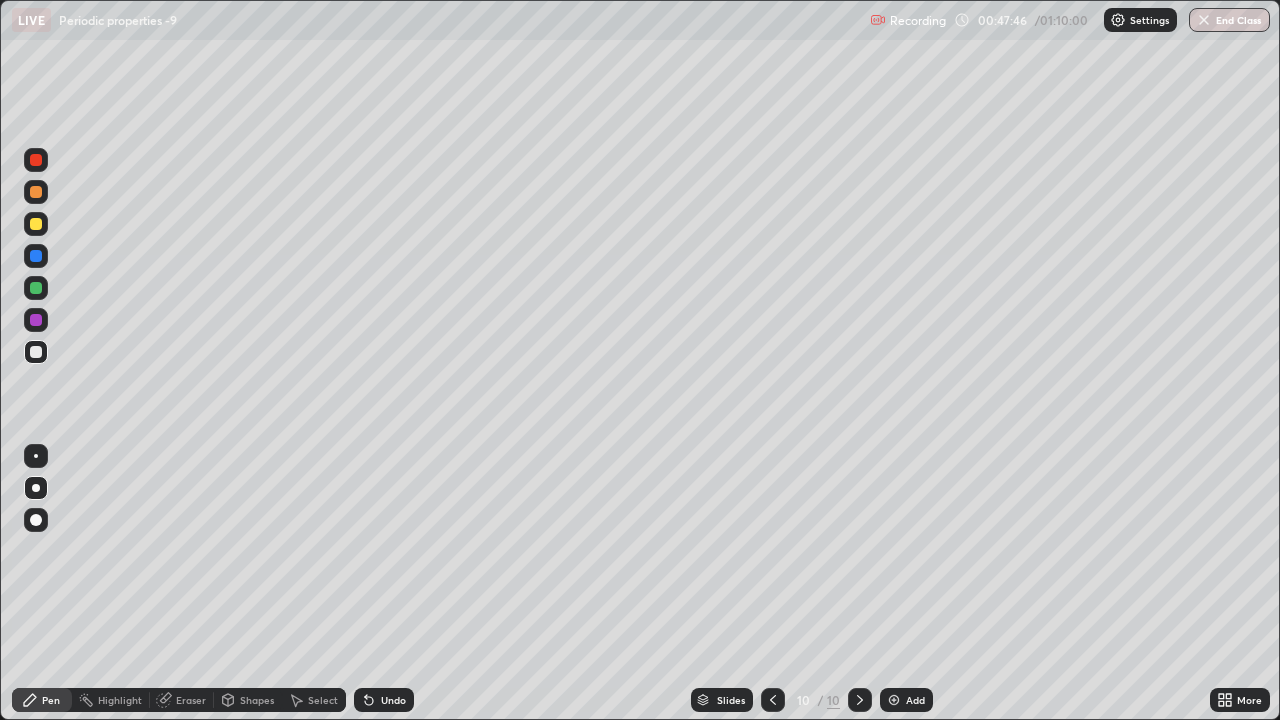 click on "Undo" at bounding box center (393, 700) 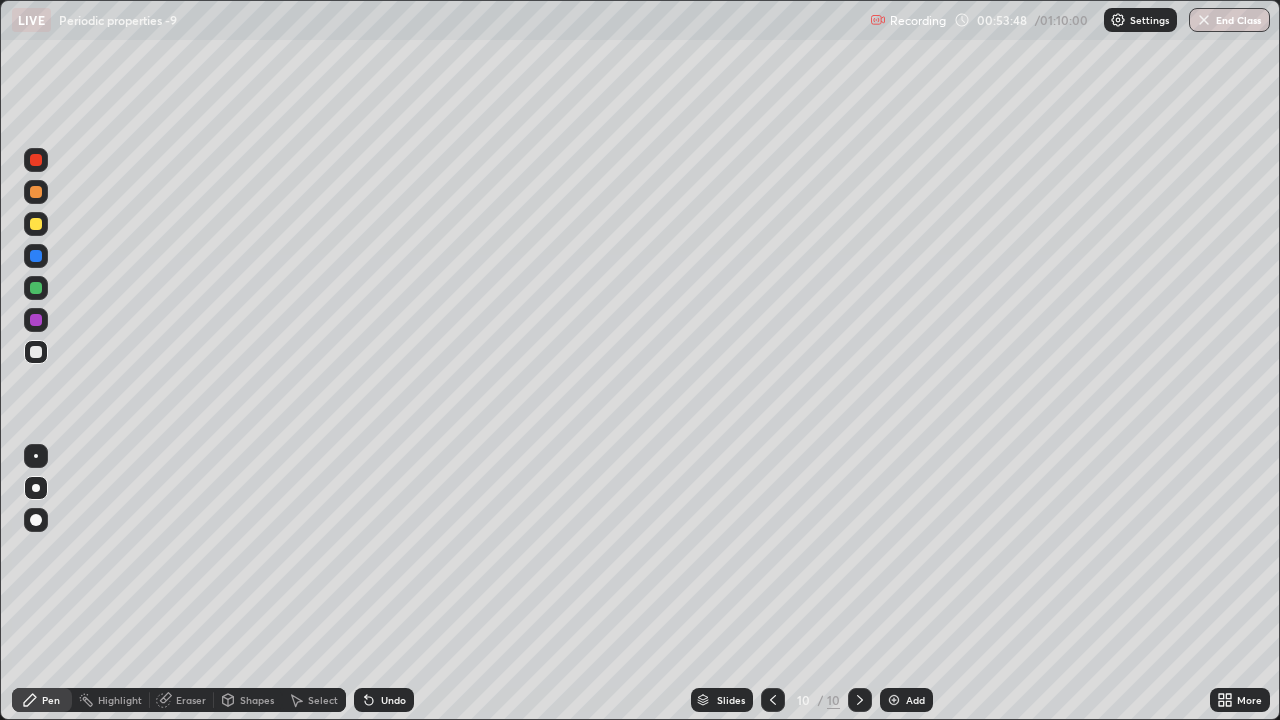 click at bounding box center (36, 224) 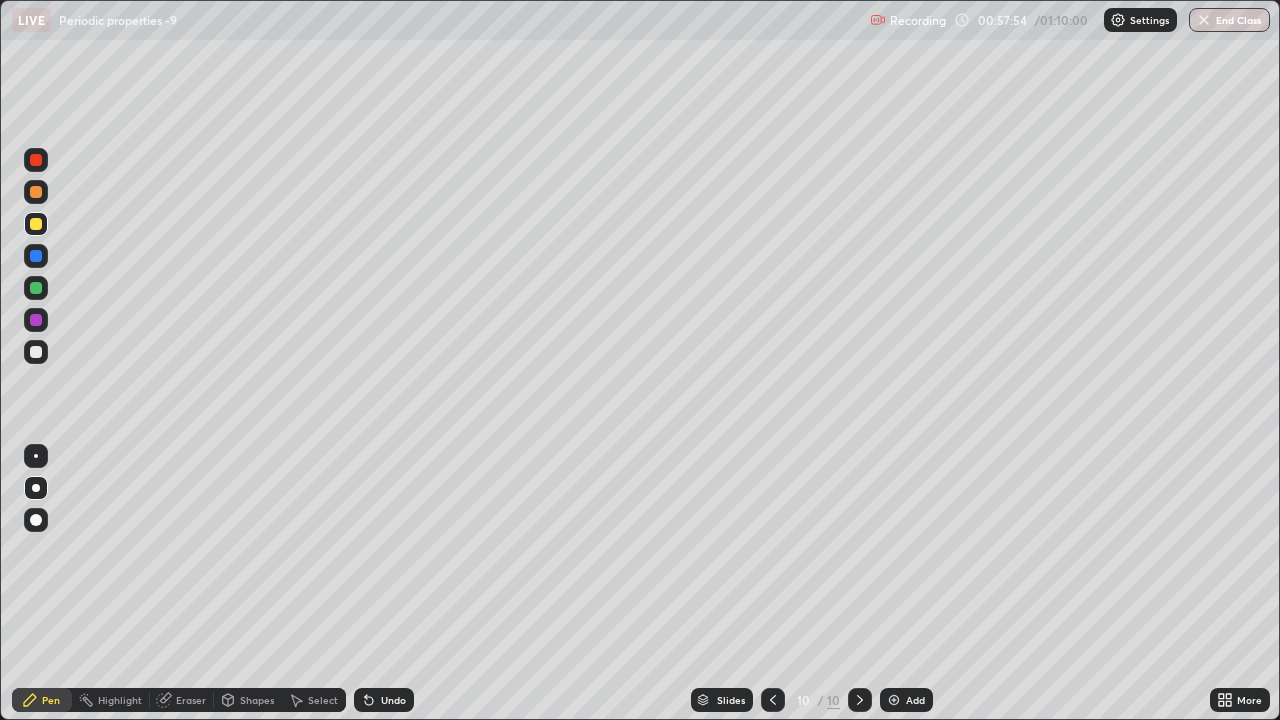 click at bounding box center [894, 700] 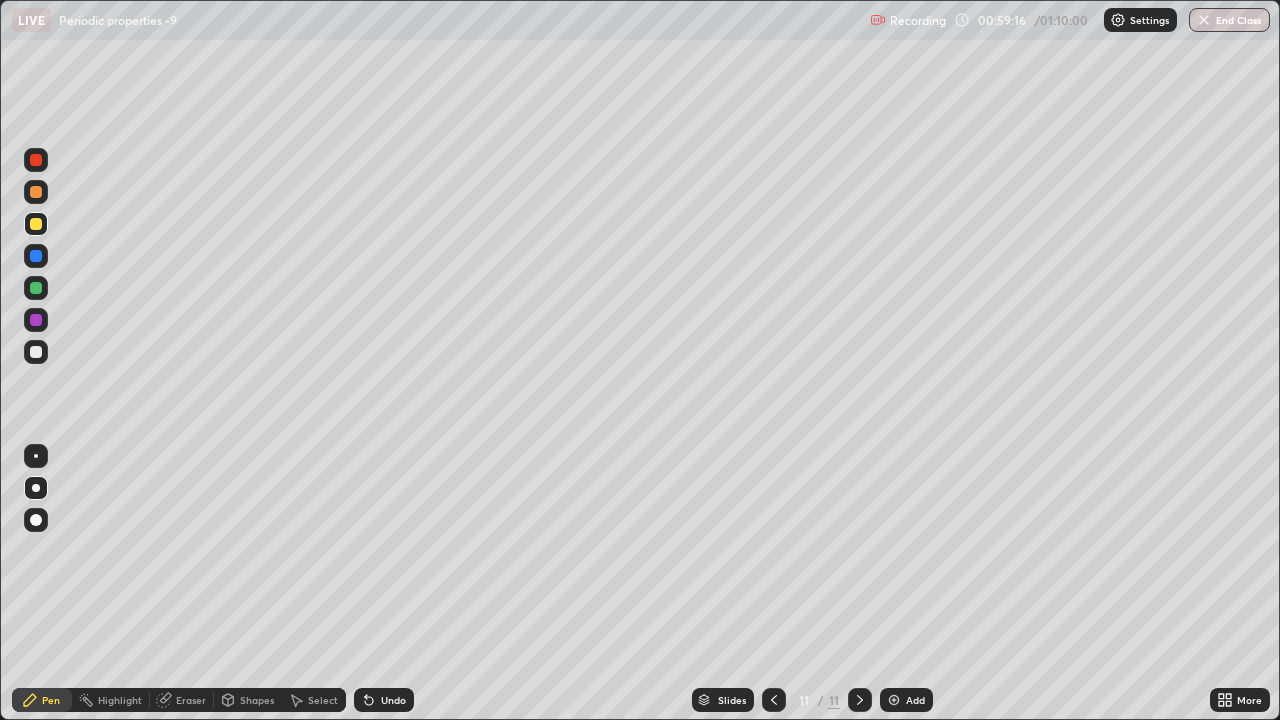 click 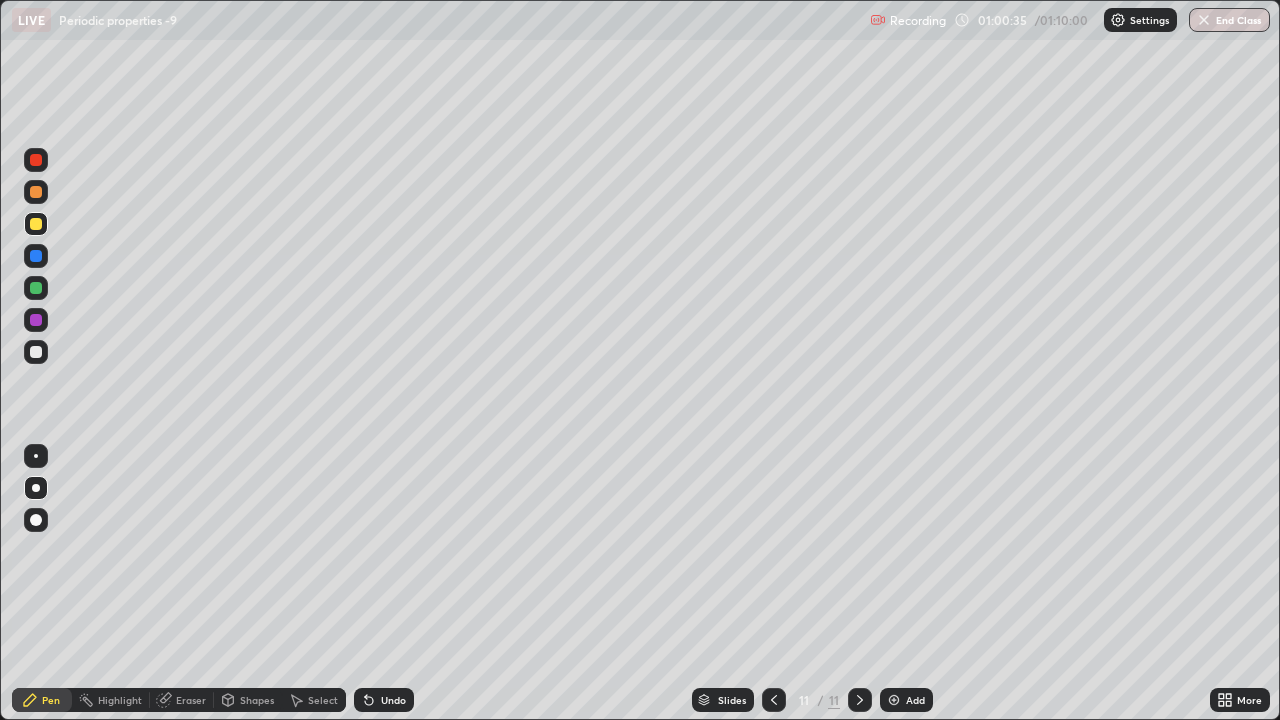 click at bounding box center [36, 352] 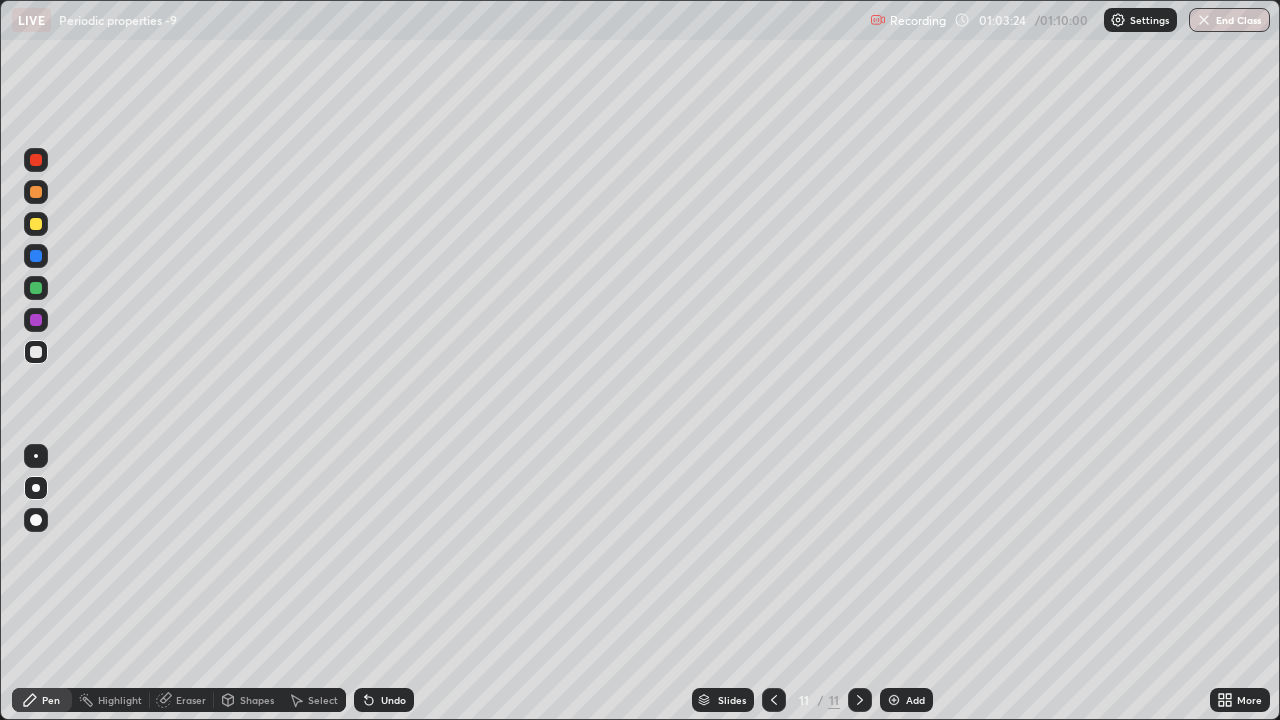click on "Undo" at bounding box center [393, 700] 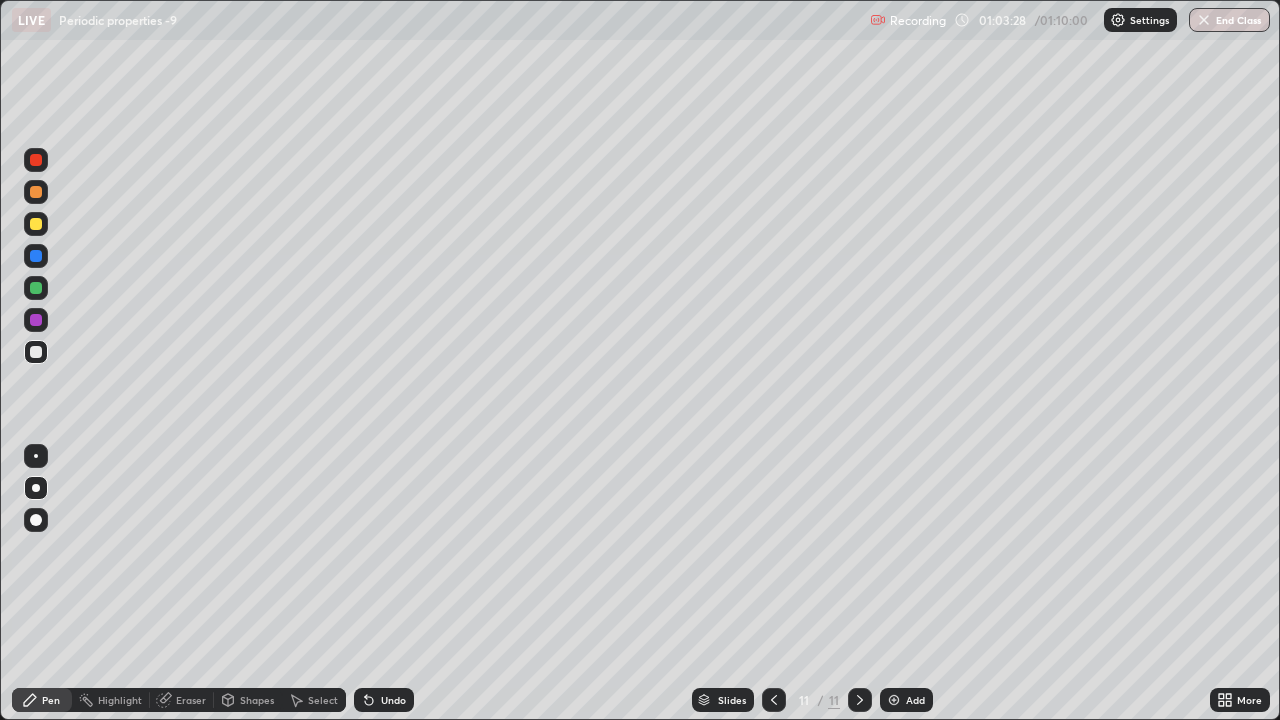 click on "Undo" at bounding box center (393, 700) 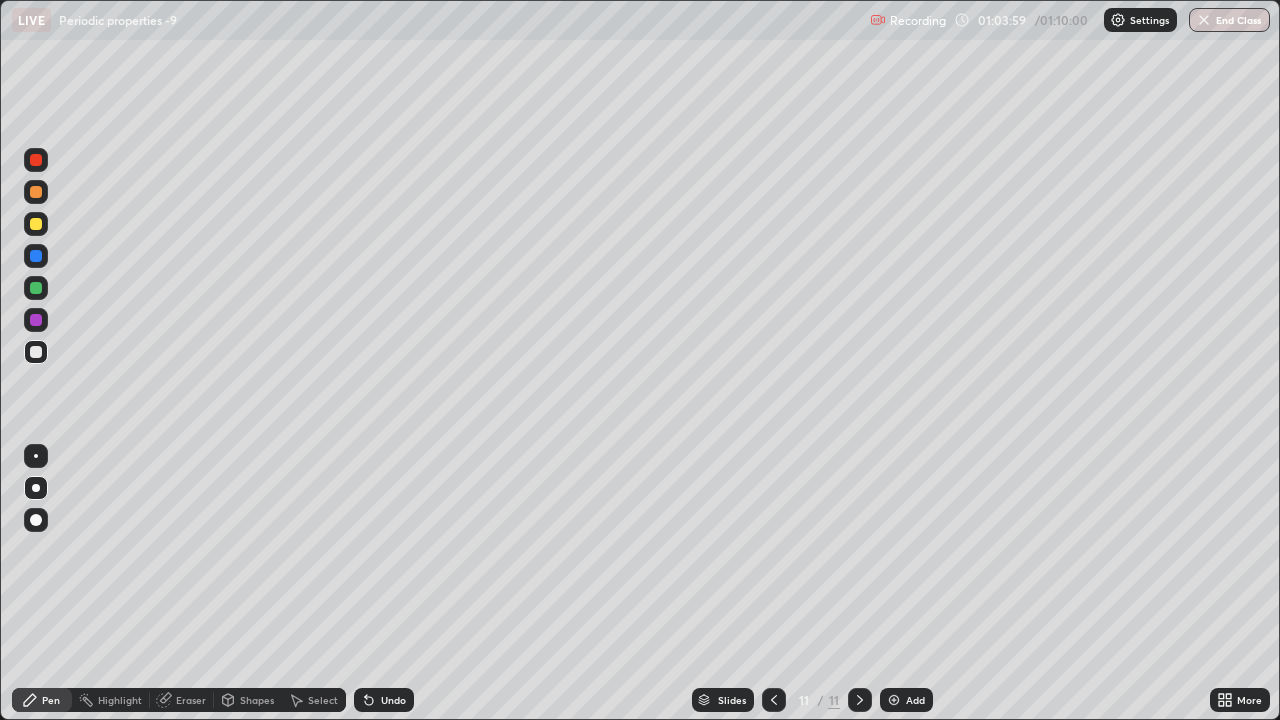 click on "Undo" at bounding box center [393, 700] 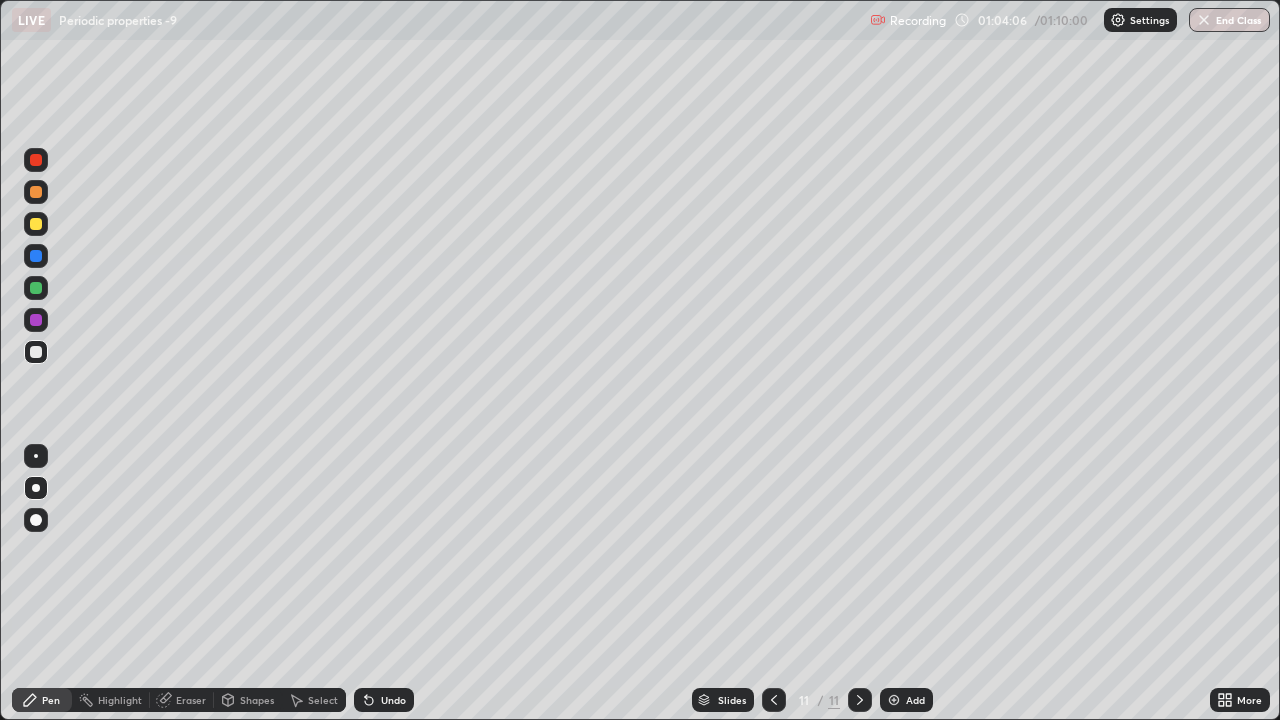 click on "Undo" at bounding box center (384, 700) 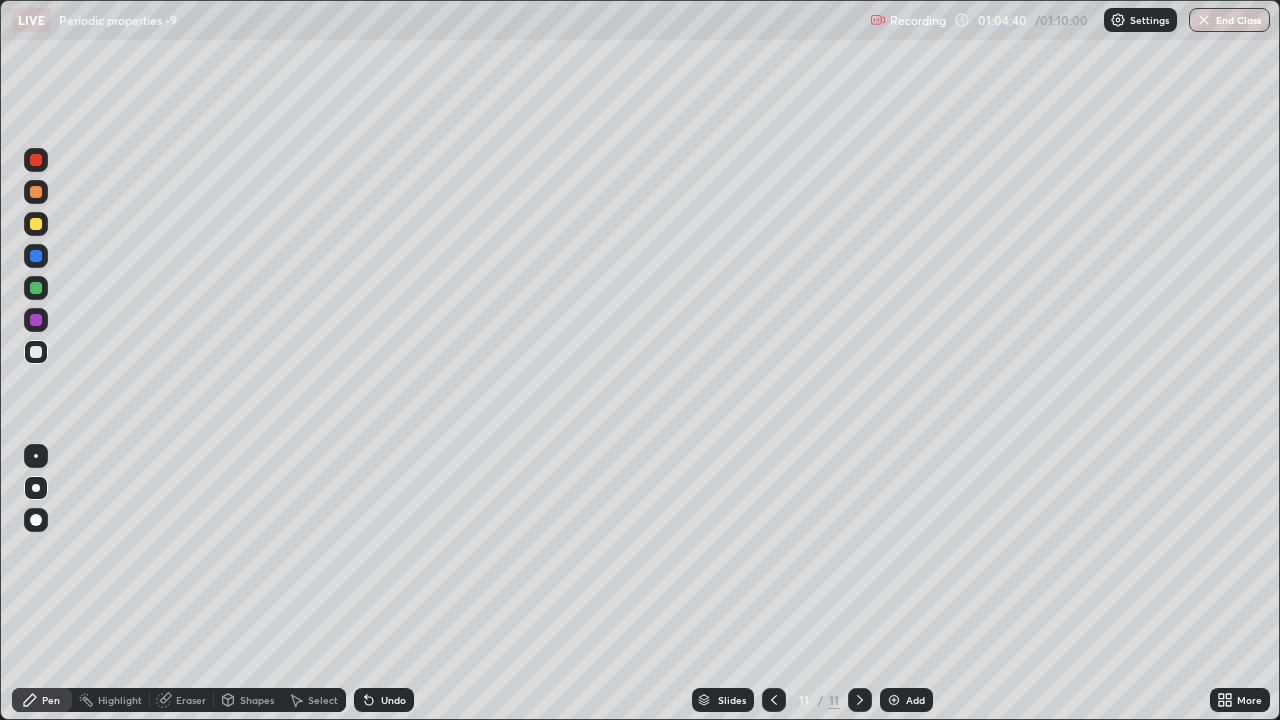 click at bounding box center [36, 224] 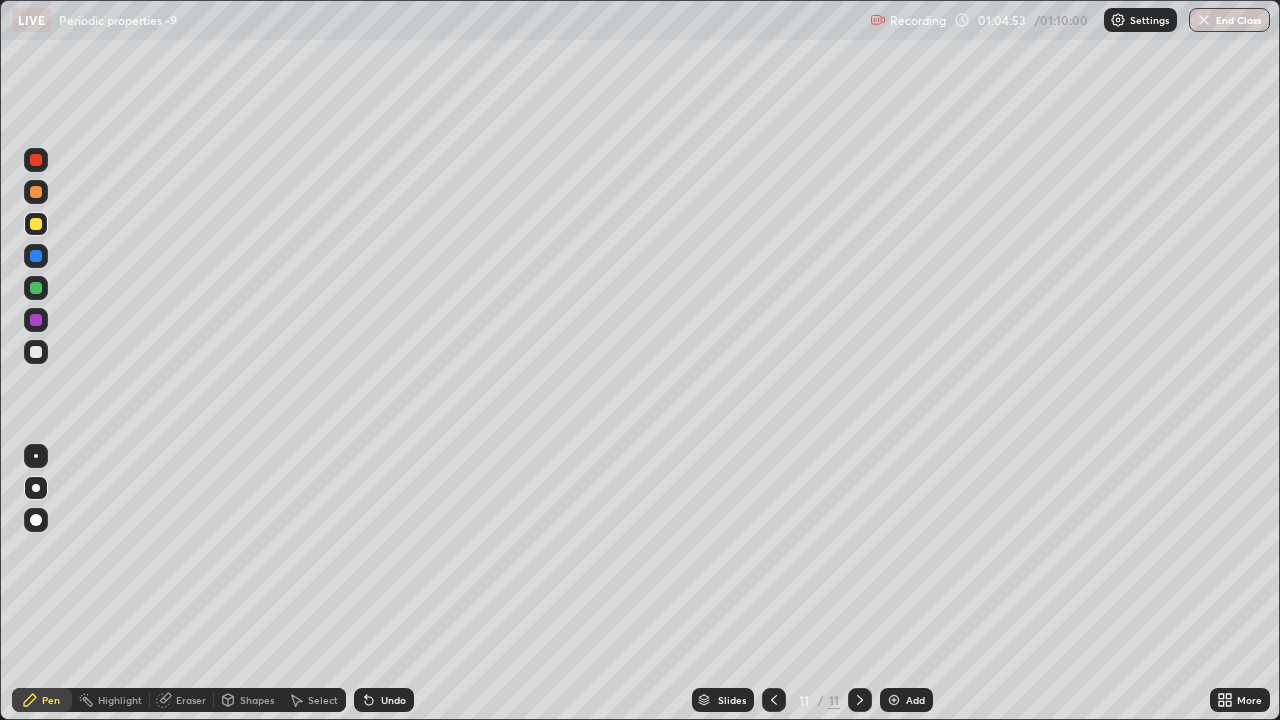 click on "Undo" at bounding box center (384, 700) 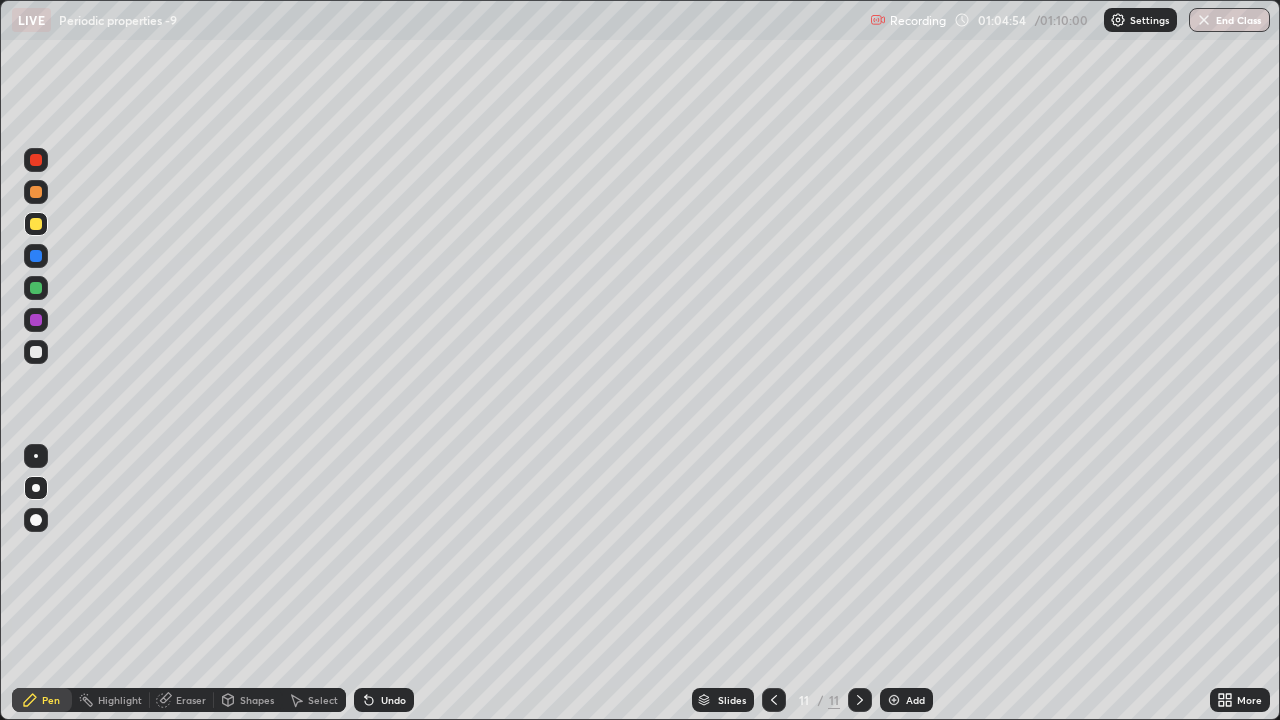 click on "Undo" at bounding box center (384, 700) 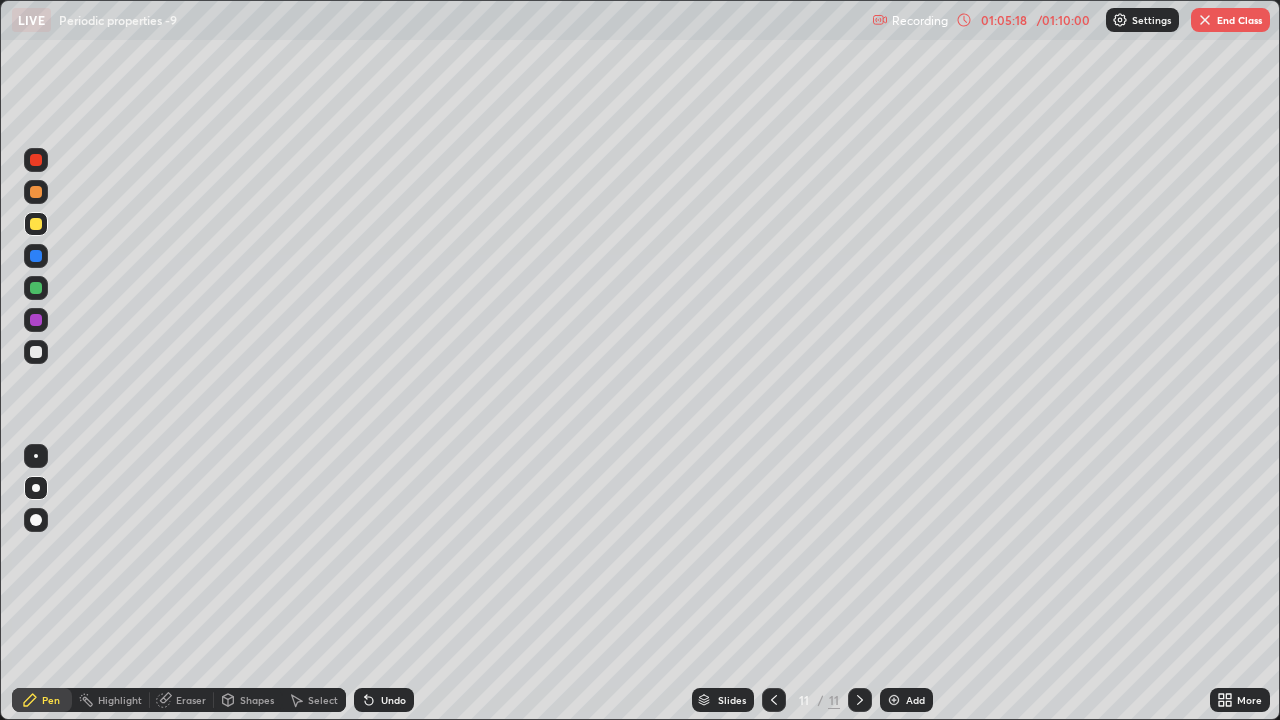 click at bounding box center [36, 352] 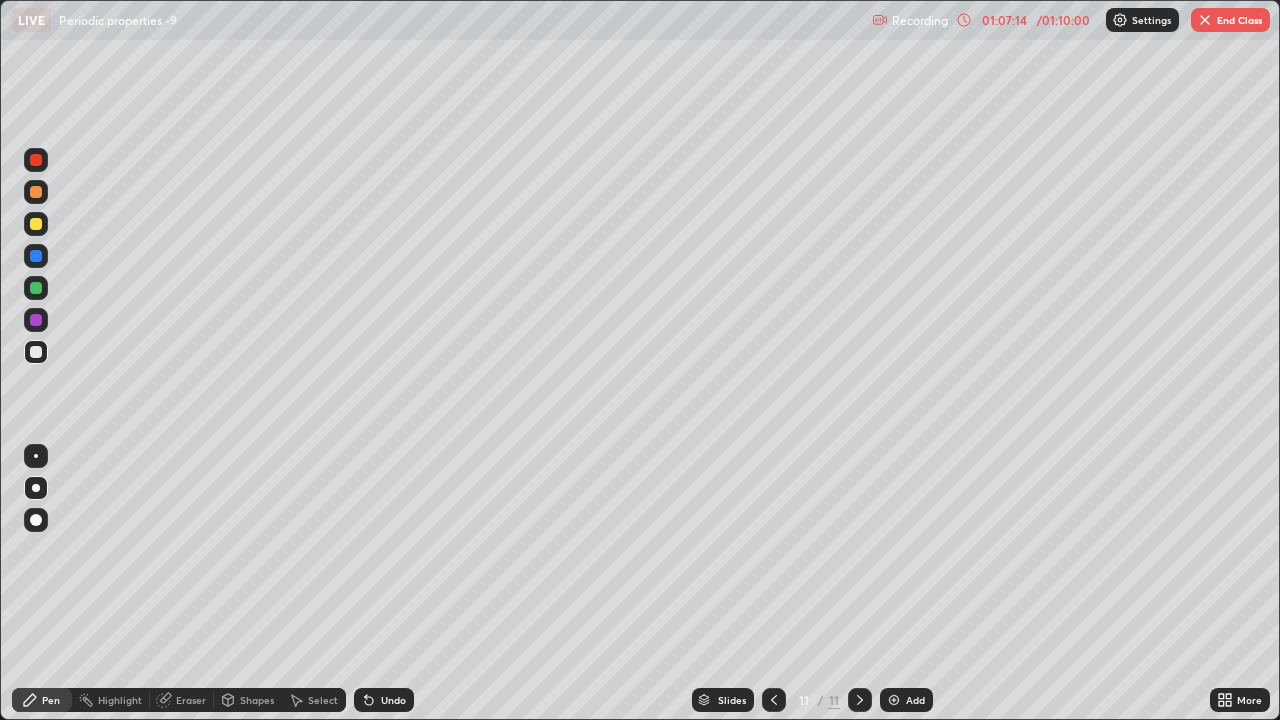 click on "Eraser" at bounding box center (191, 700) 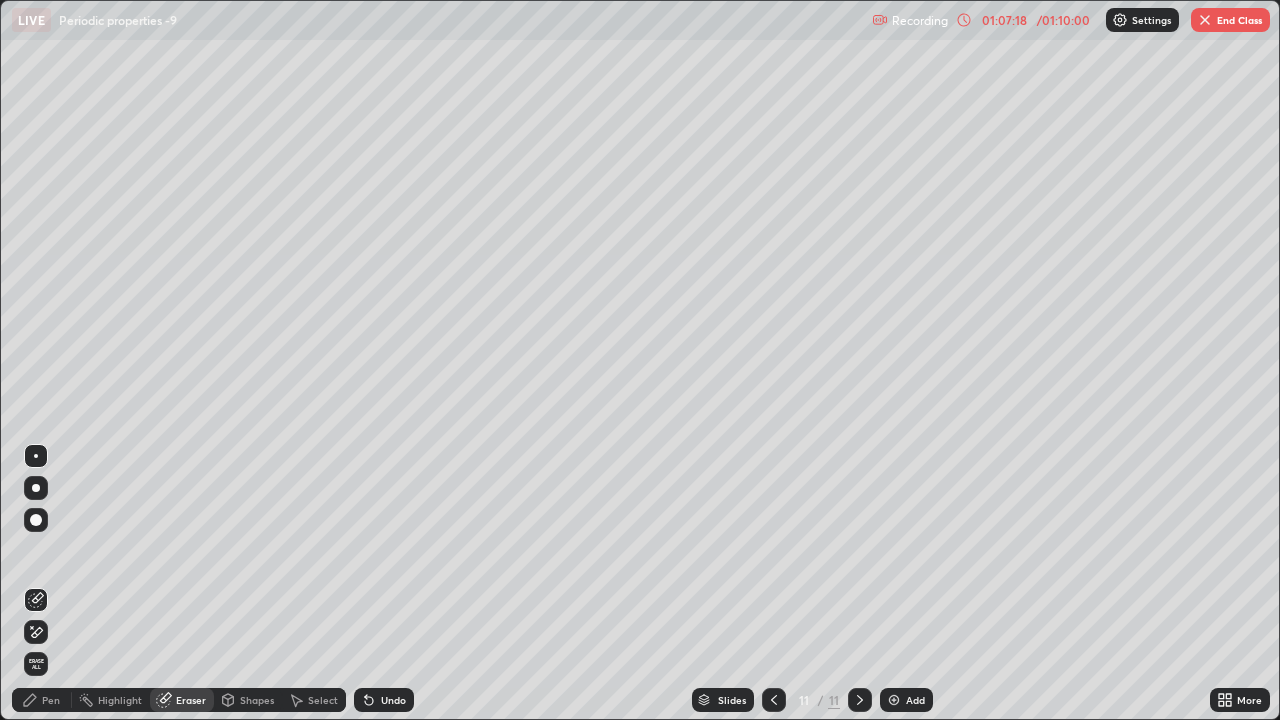 click on "Pen" at bounding box center (51, 700) 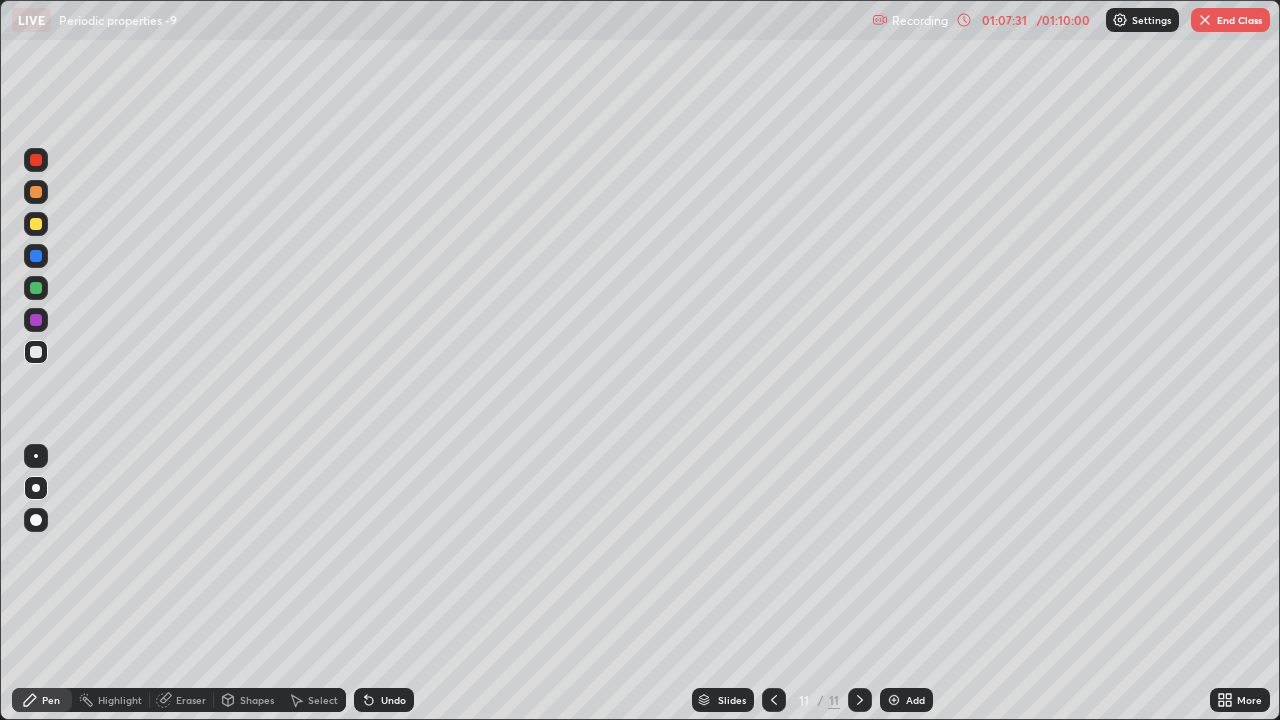click on "Undo" at bounding box center [384, 700] 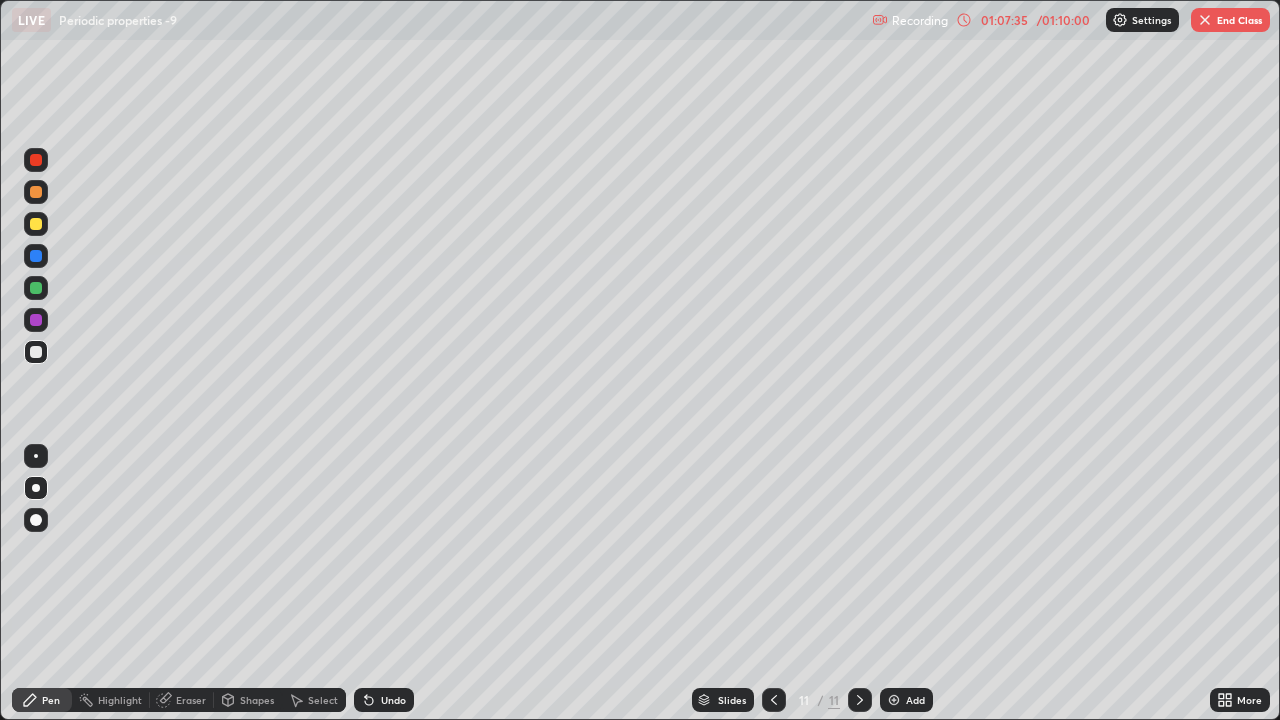 click on "Undo" at bounding box center (384, 700) 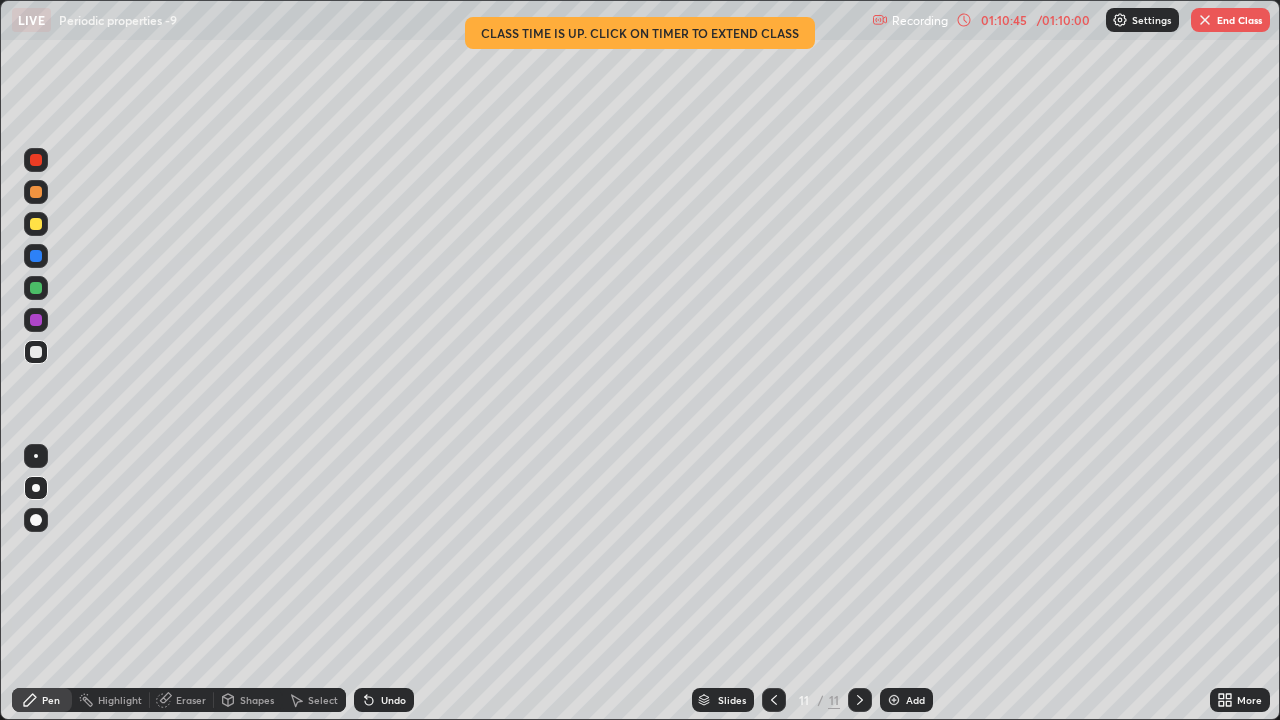 click on "End Class" at bounding box center [1230, 20] 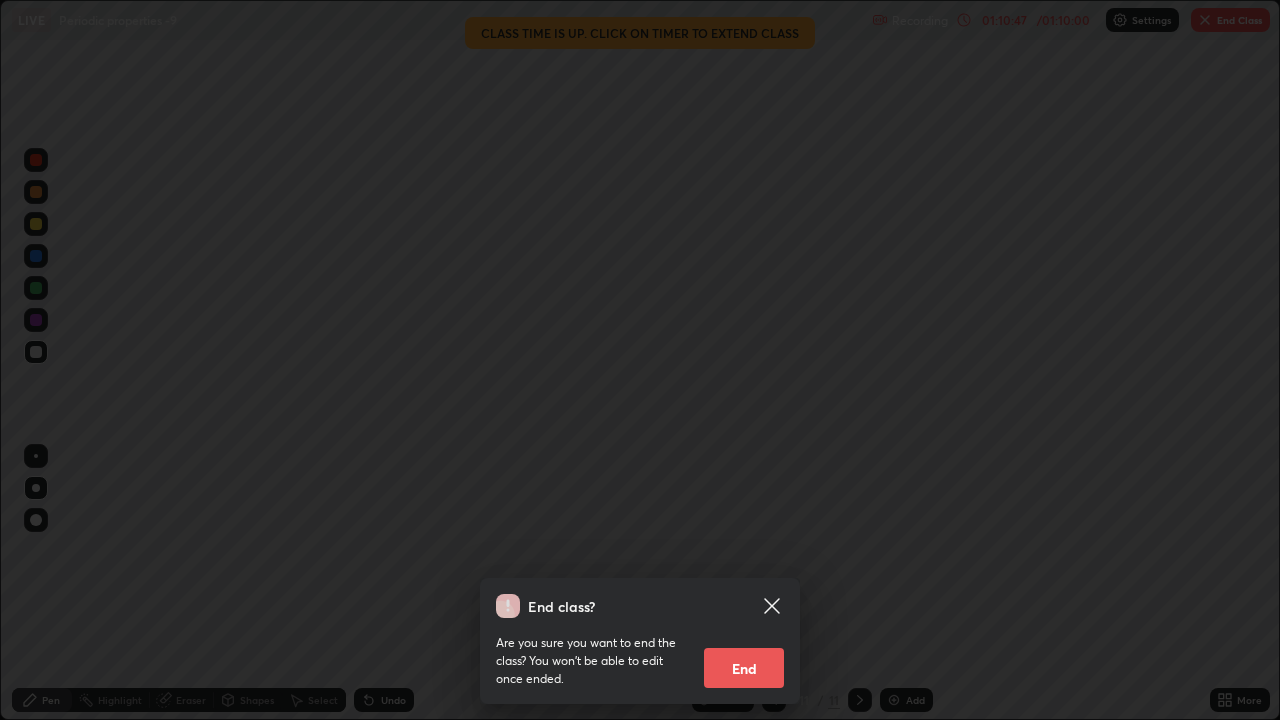 click on "End" at bounding box center (744, 668) 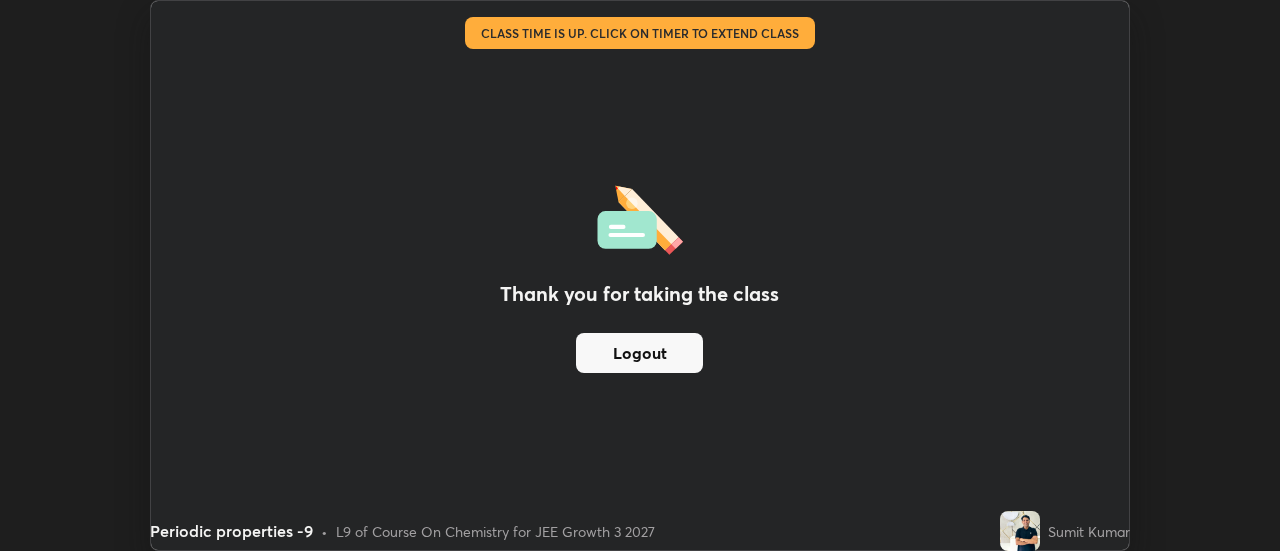 scroll, scrollTop: 551, scrollLeft: 1280, axis: both 